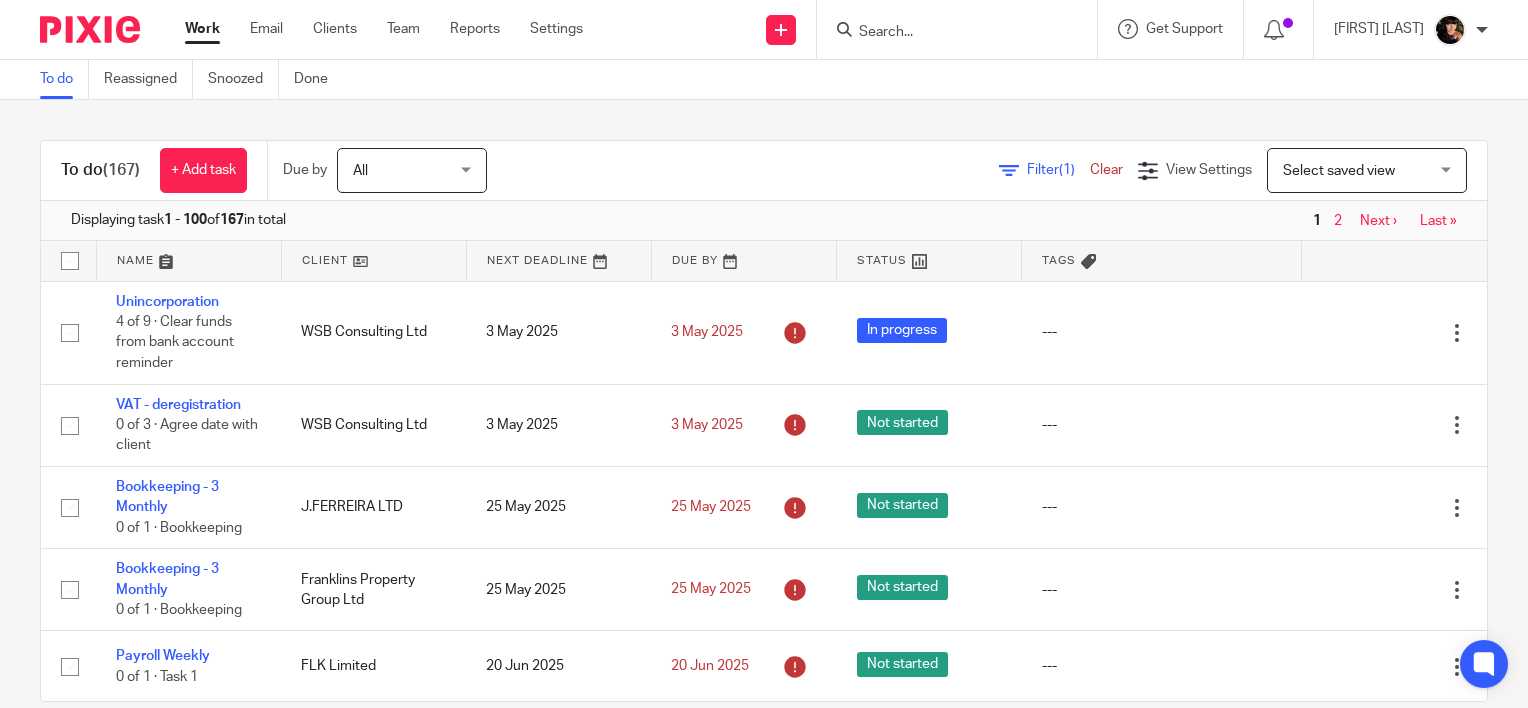 scroll, scrollTop: 0, scrollLeft: 0, axis: both 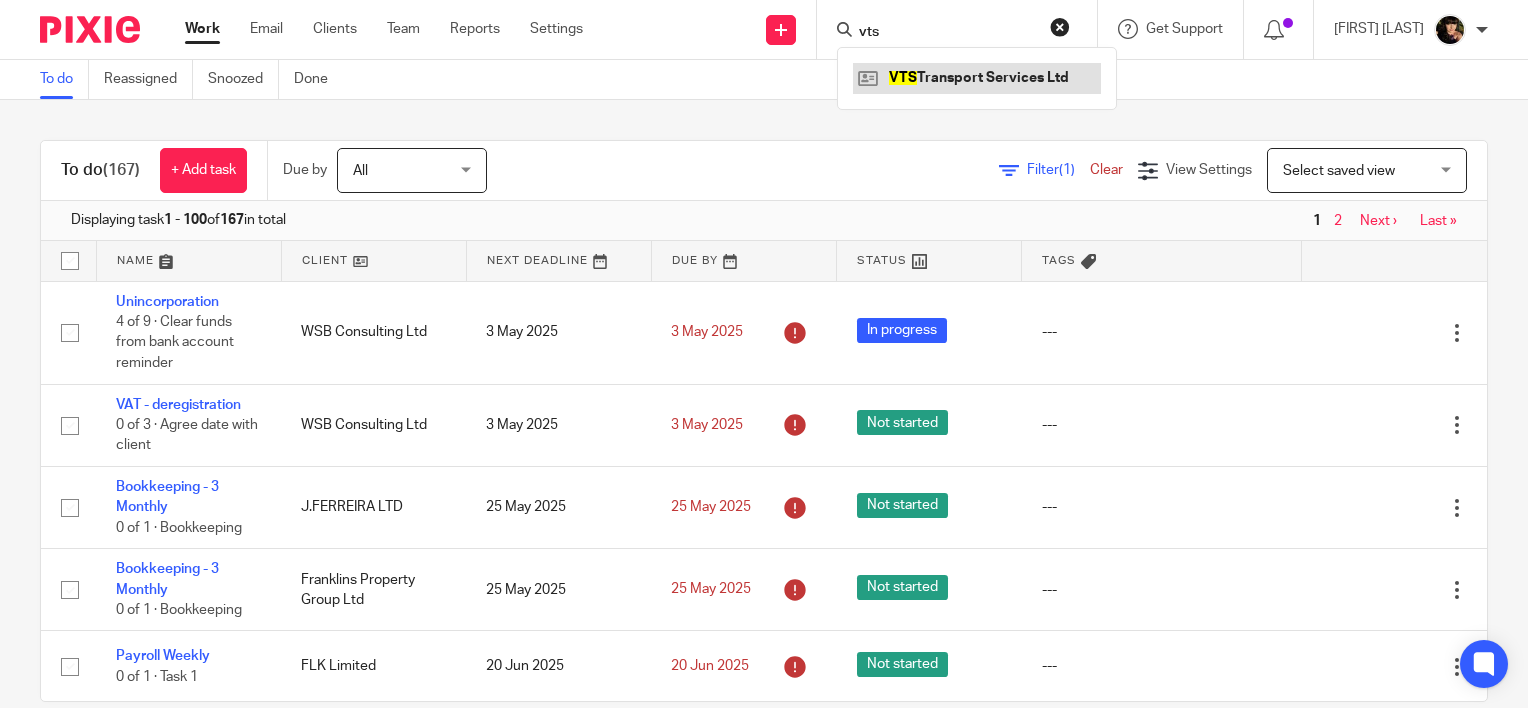 type on "vts" 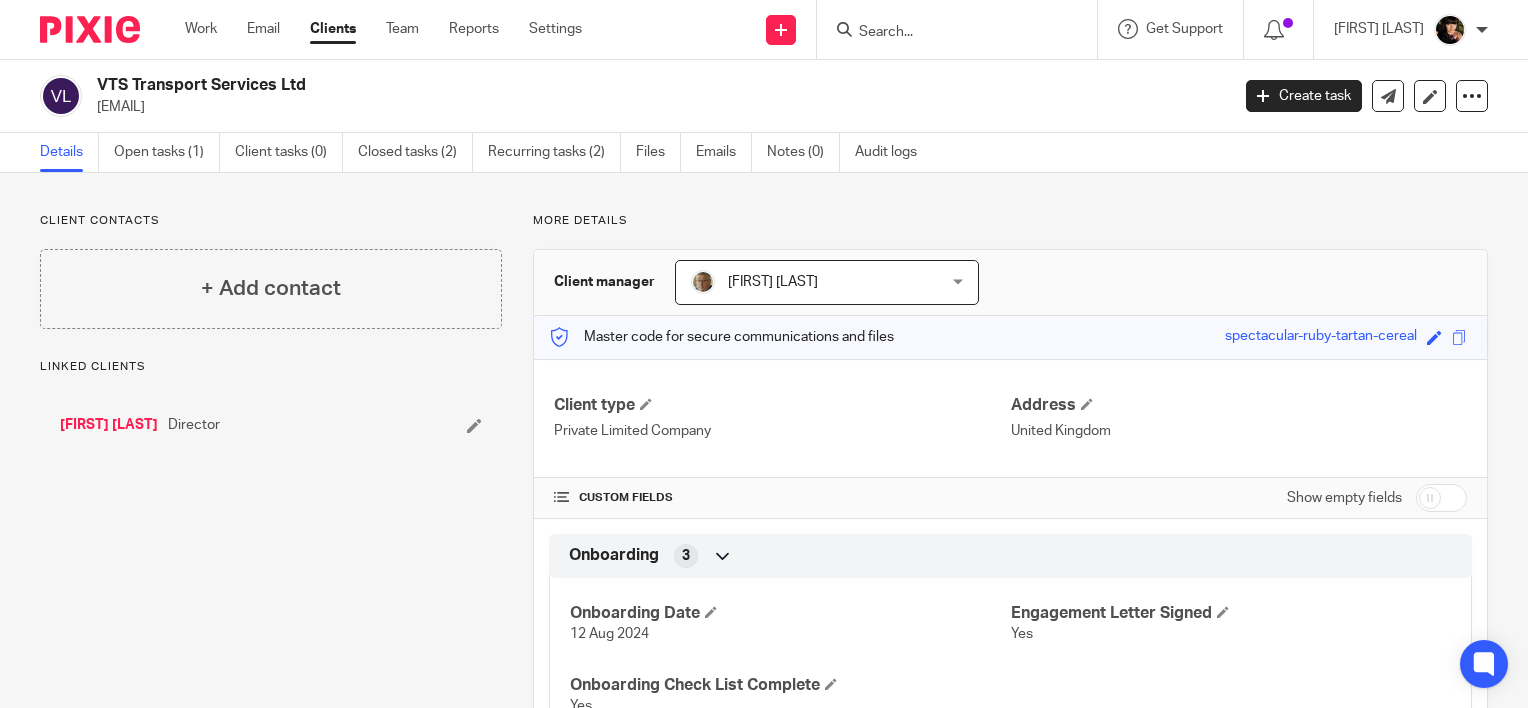 scroll, scrollTop: 0, scrollLeft: 0, axis: both 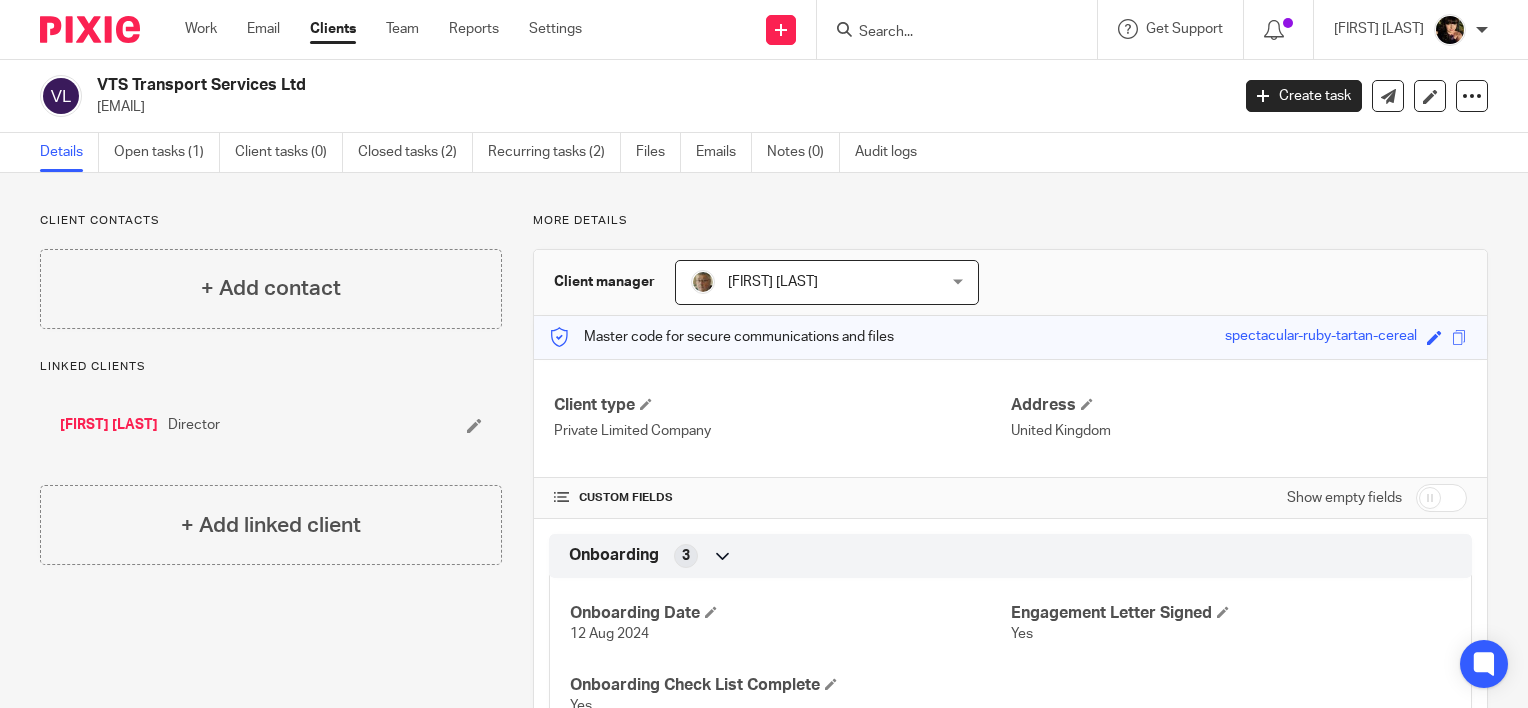 click on "Show empty fields" at bounding box center [1344, 498] 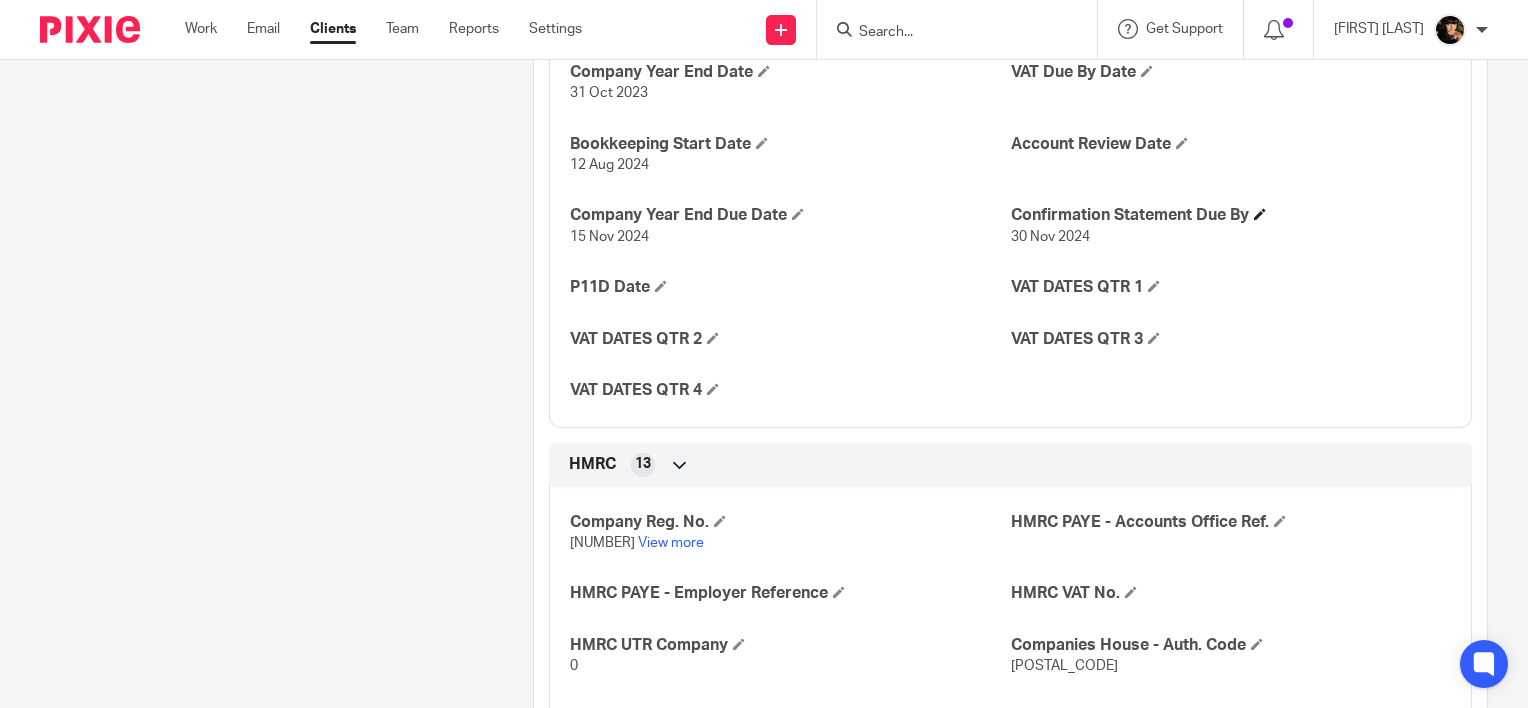 scroll, scrollTop: 1100, scrollLeft: 0, axis: vertical 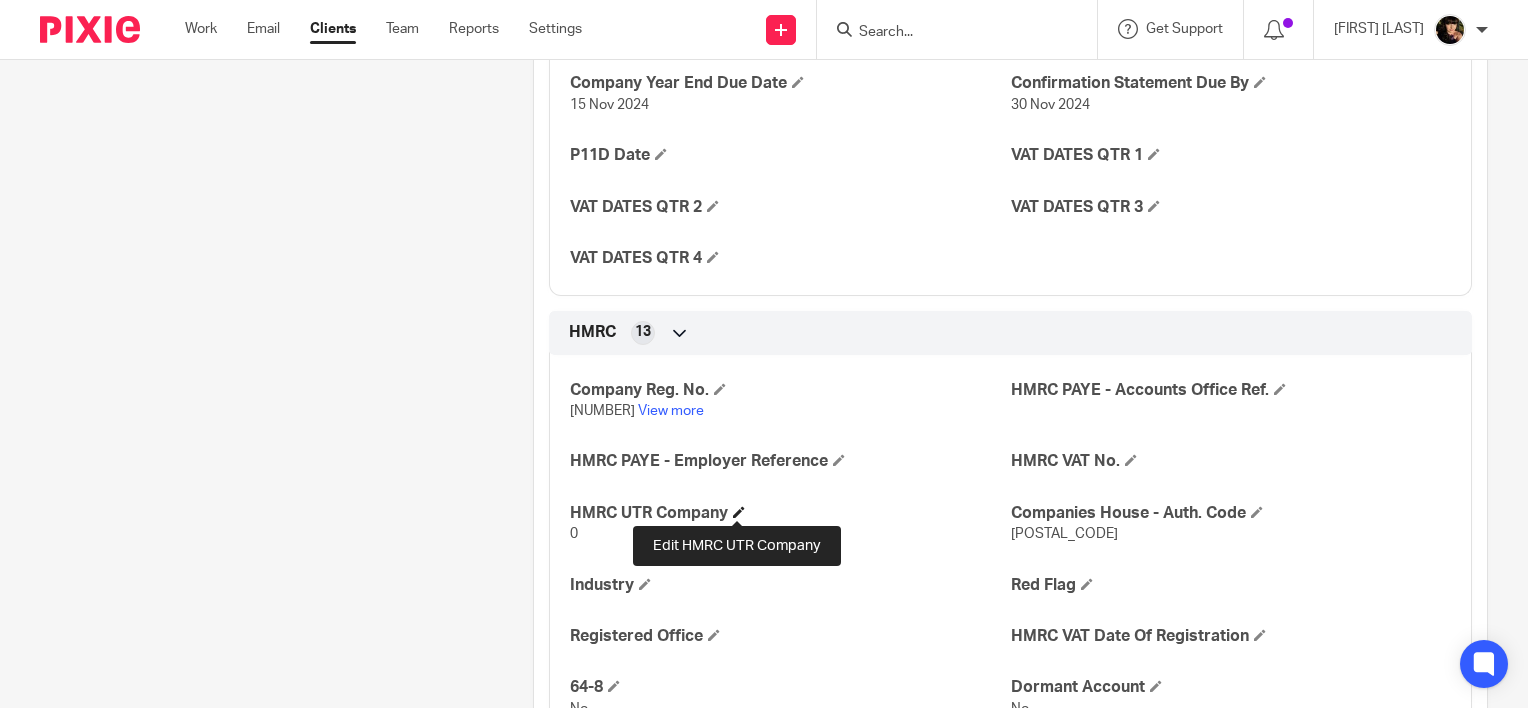 click at bounding box center [739, 512] 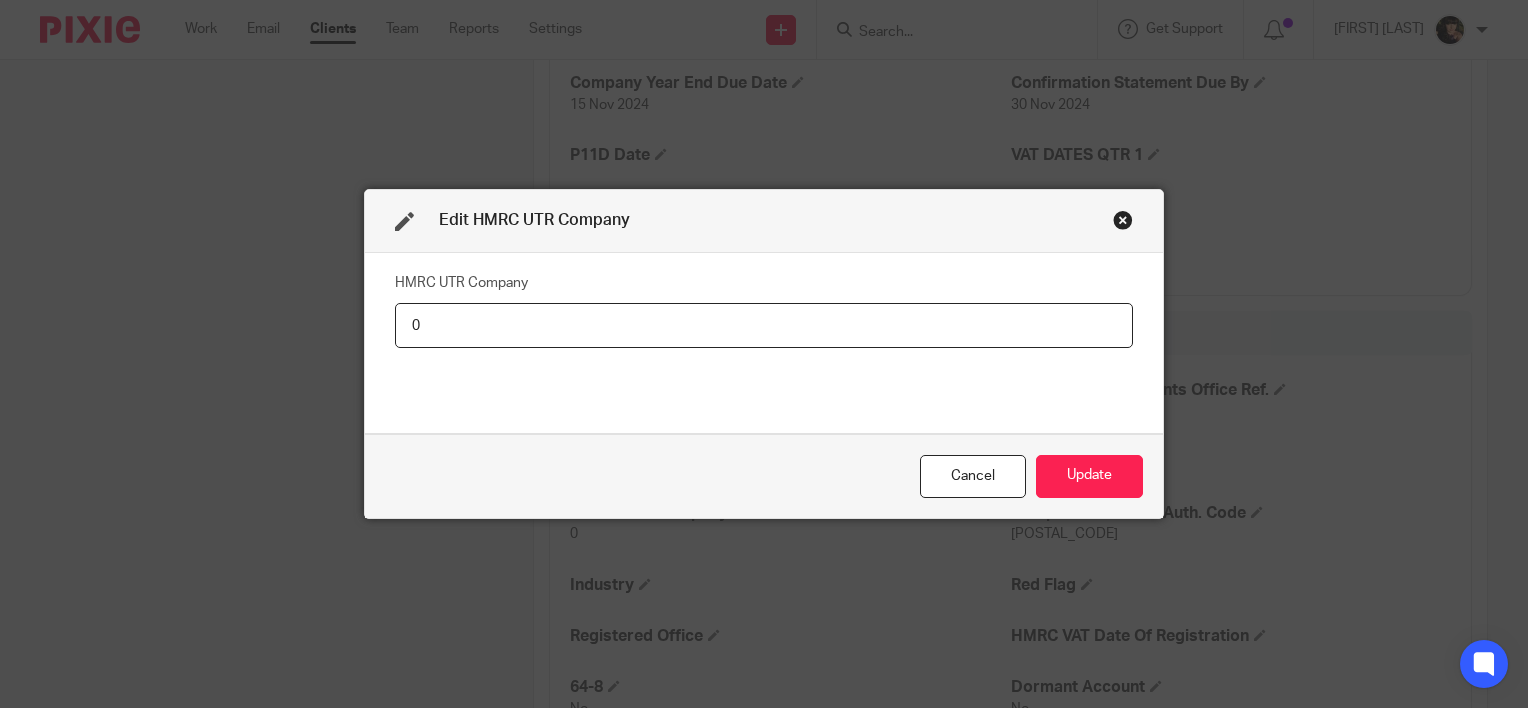 type on "-1" 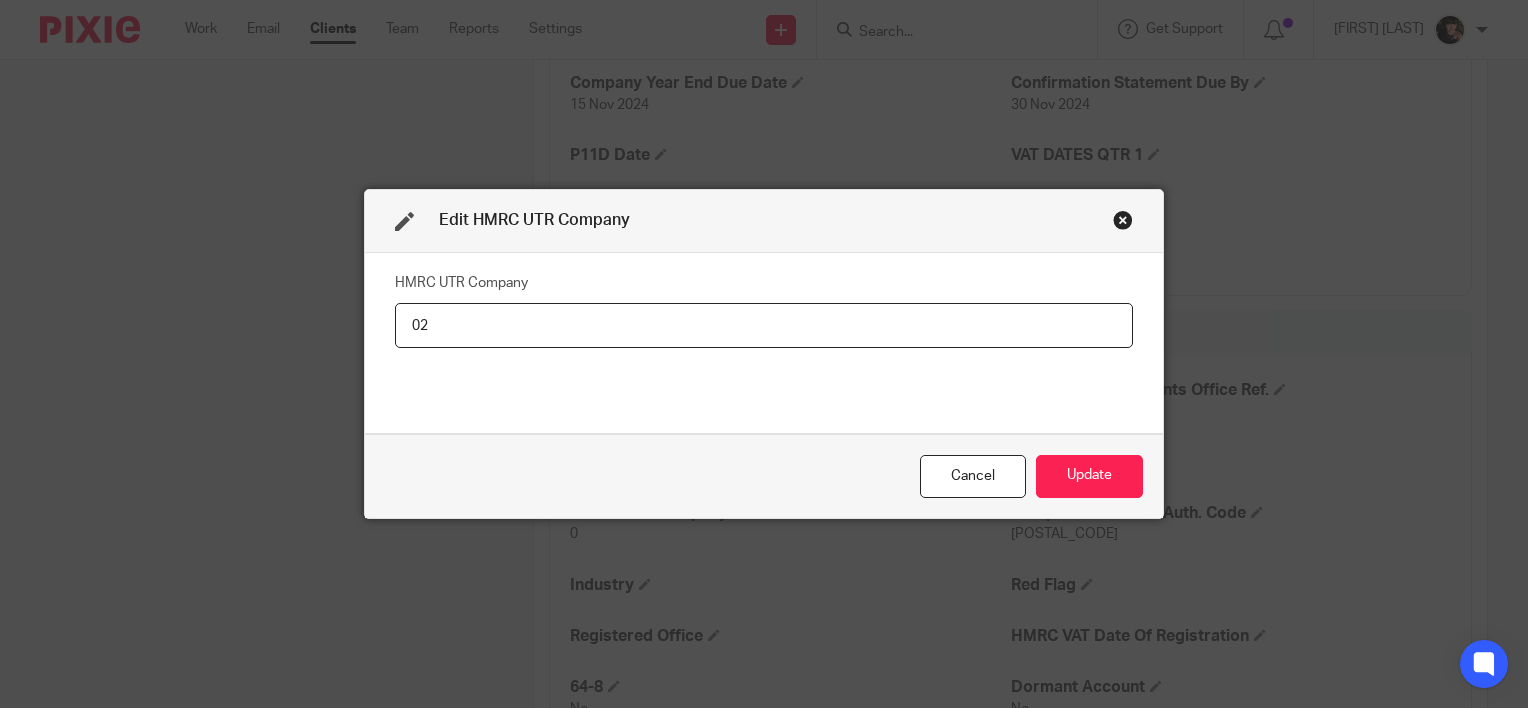 type on "0" 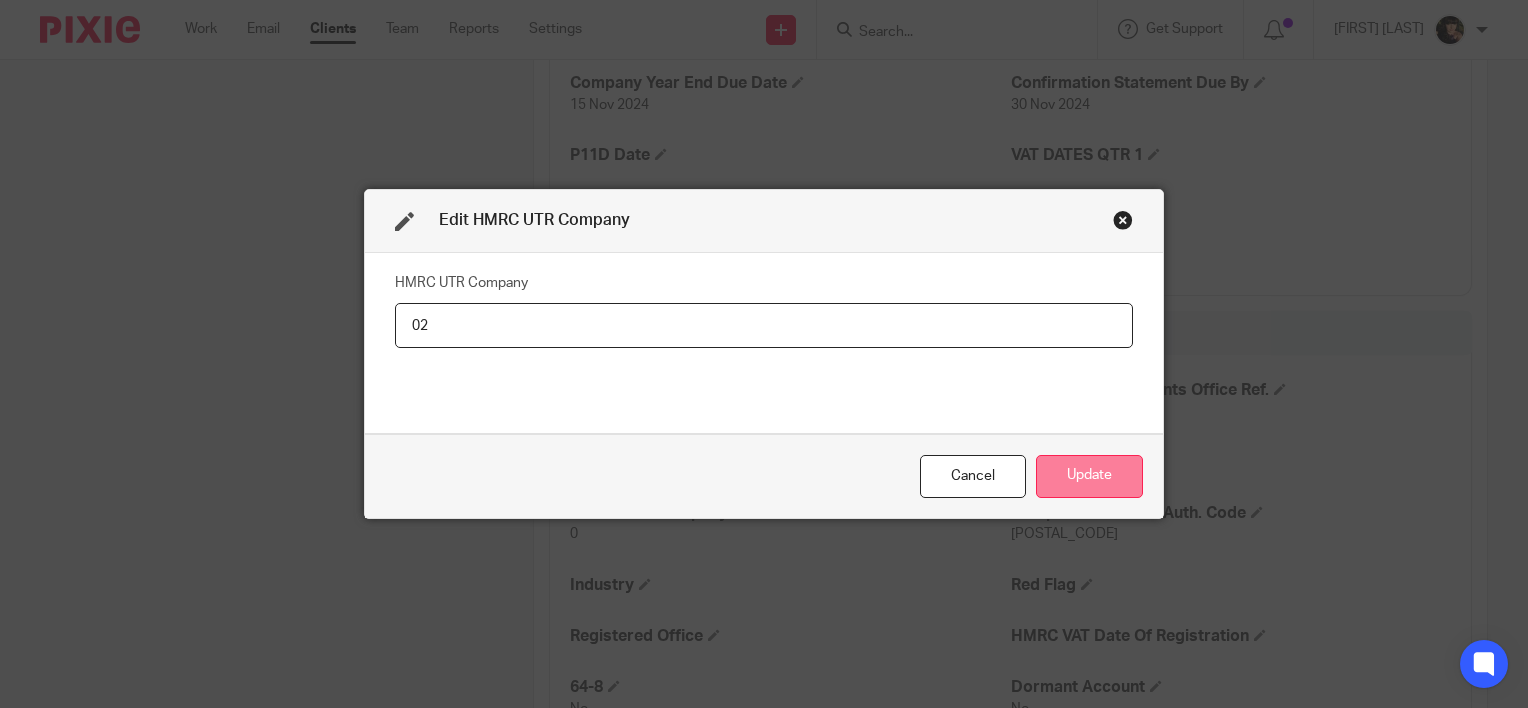 type on "2689511994" 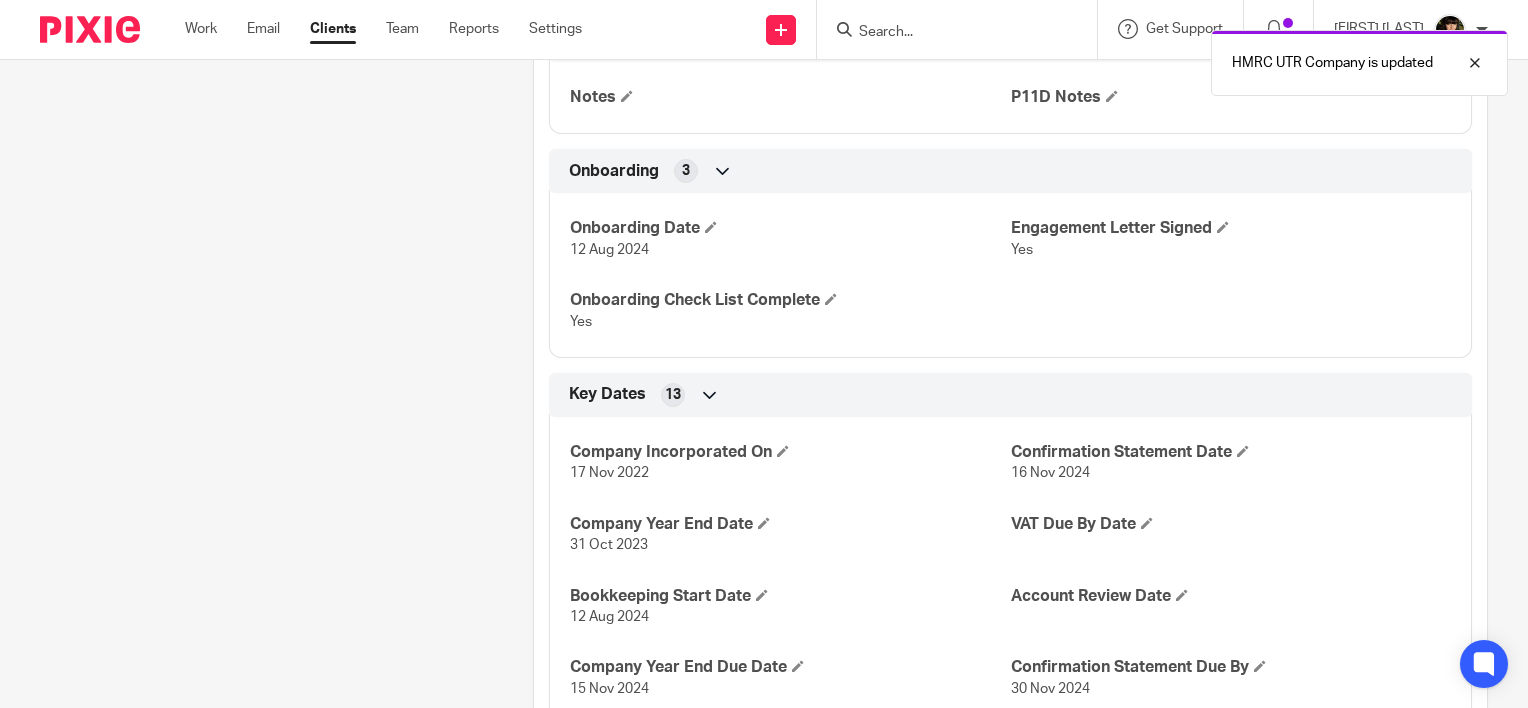 scroll, scrollTop: 500, scrollLeft: 0, axis: vertical 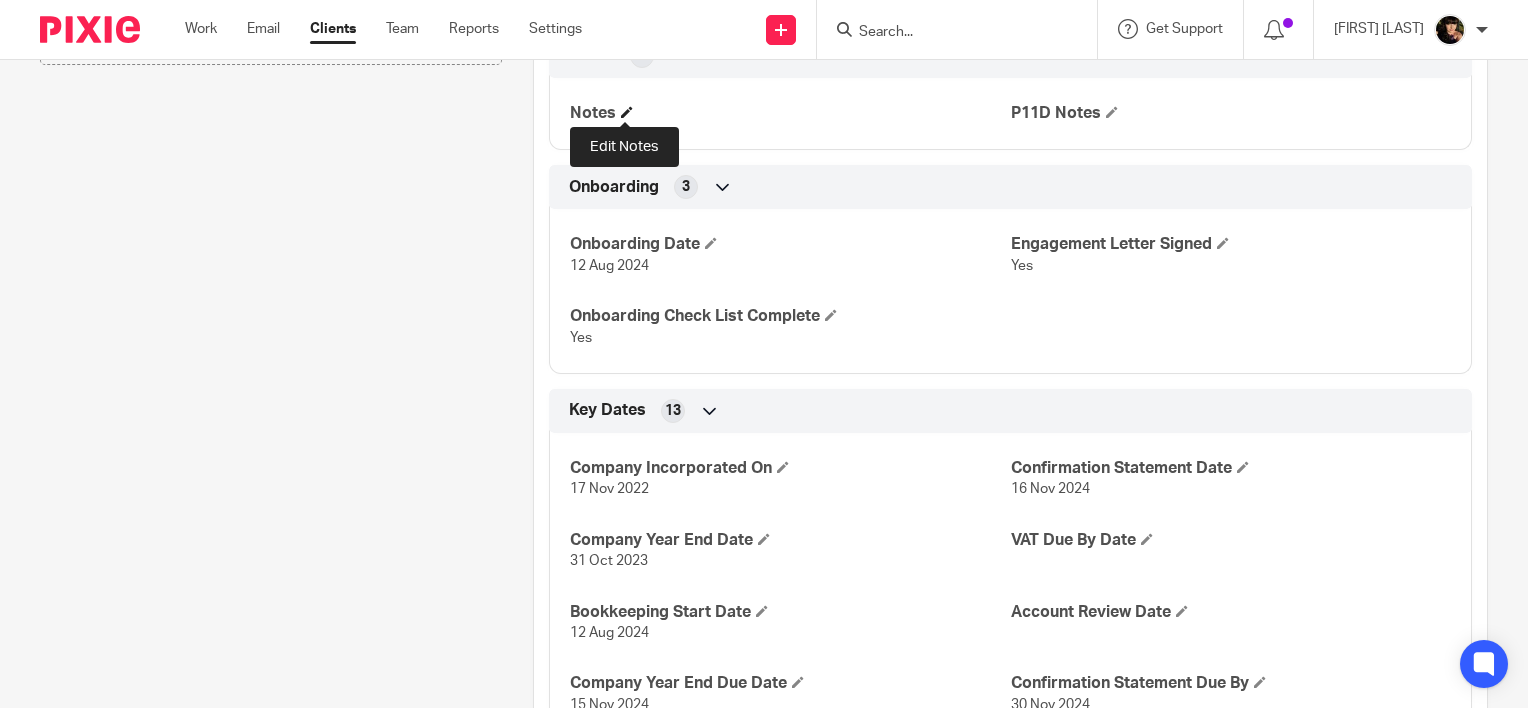 click at bounding box center [627, 112] 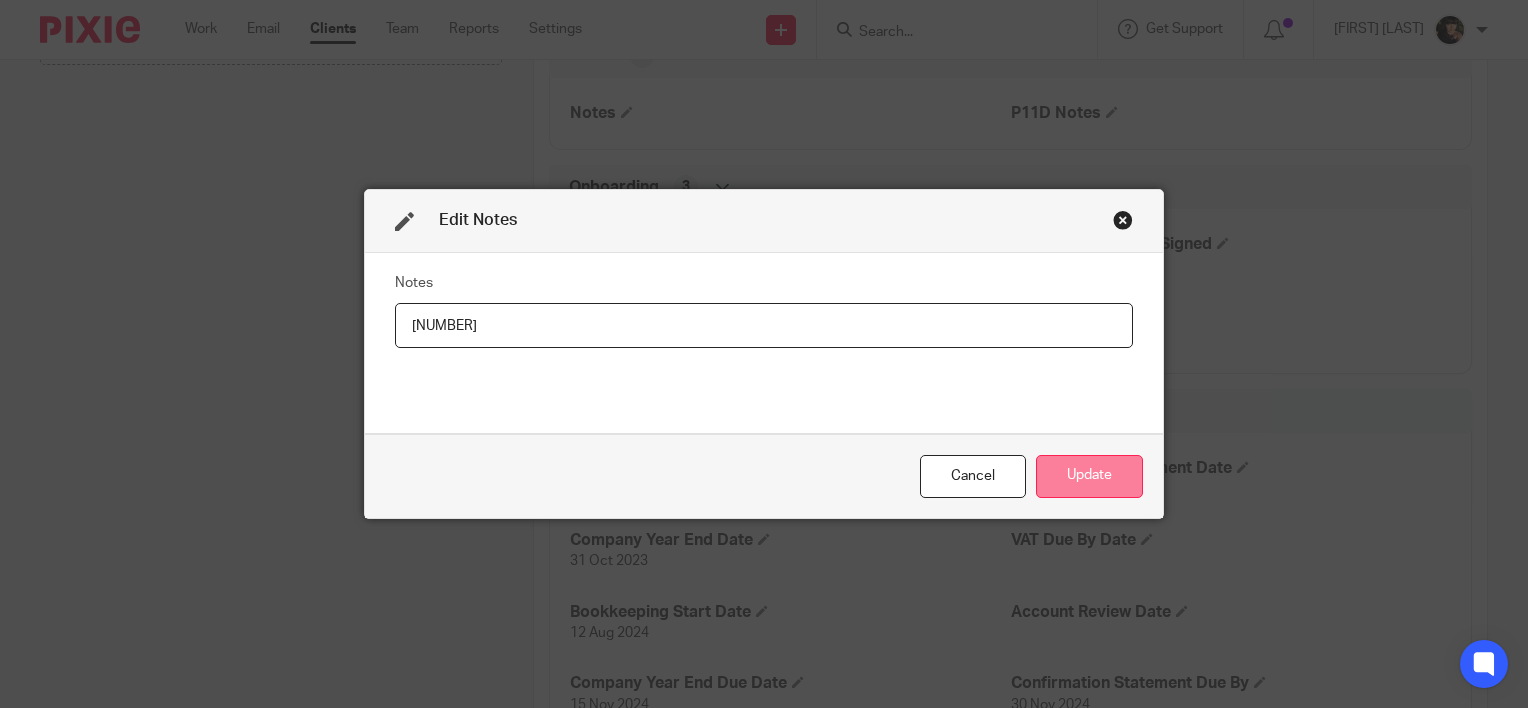 type on "Tax office No 623" 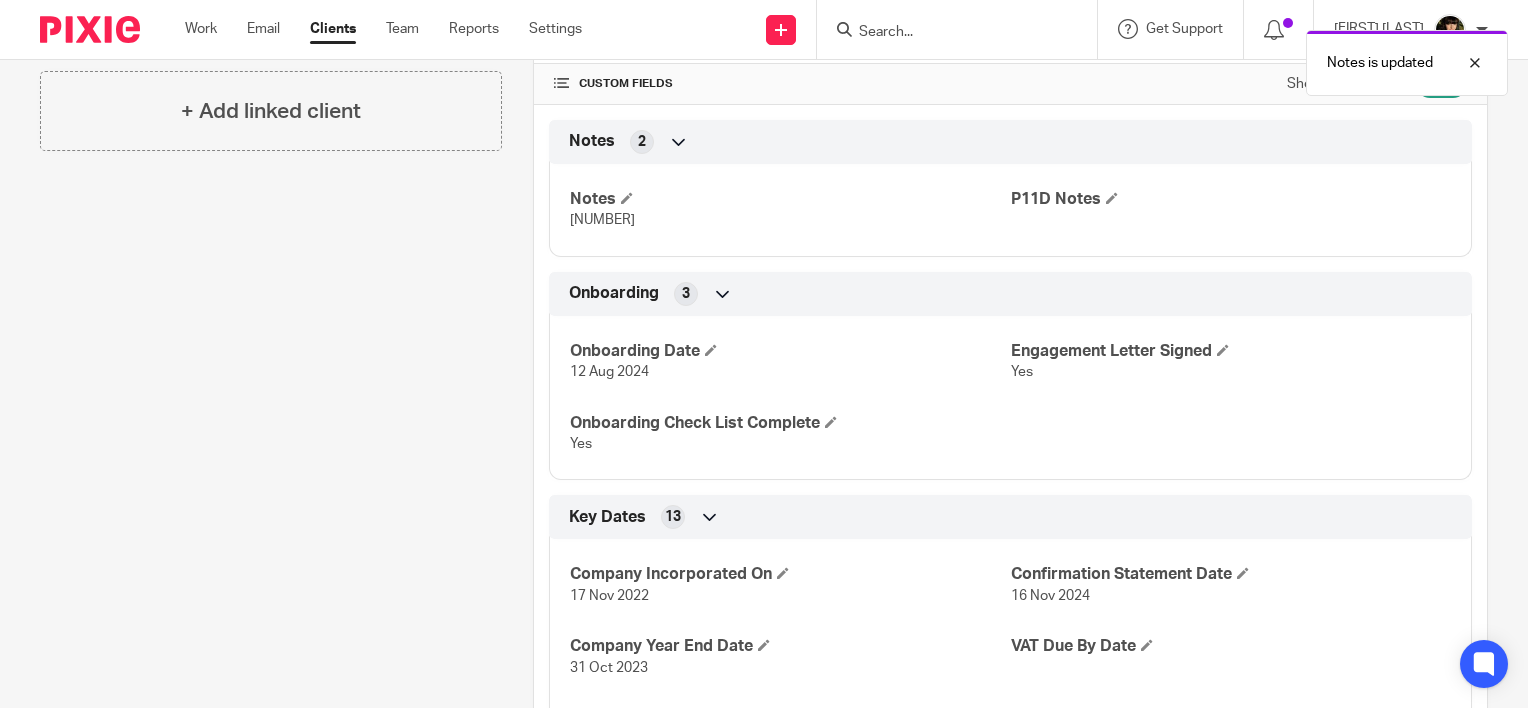 scroll, scrollTop: 200, scrollLeft: 0, axis: vertical 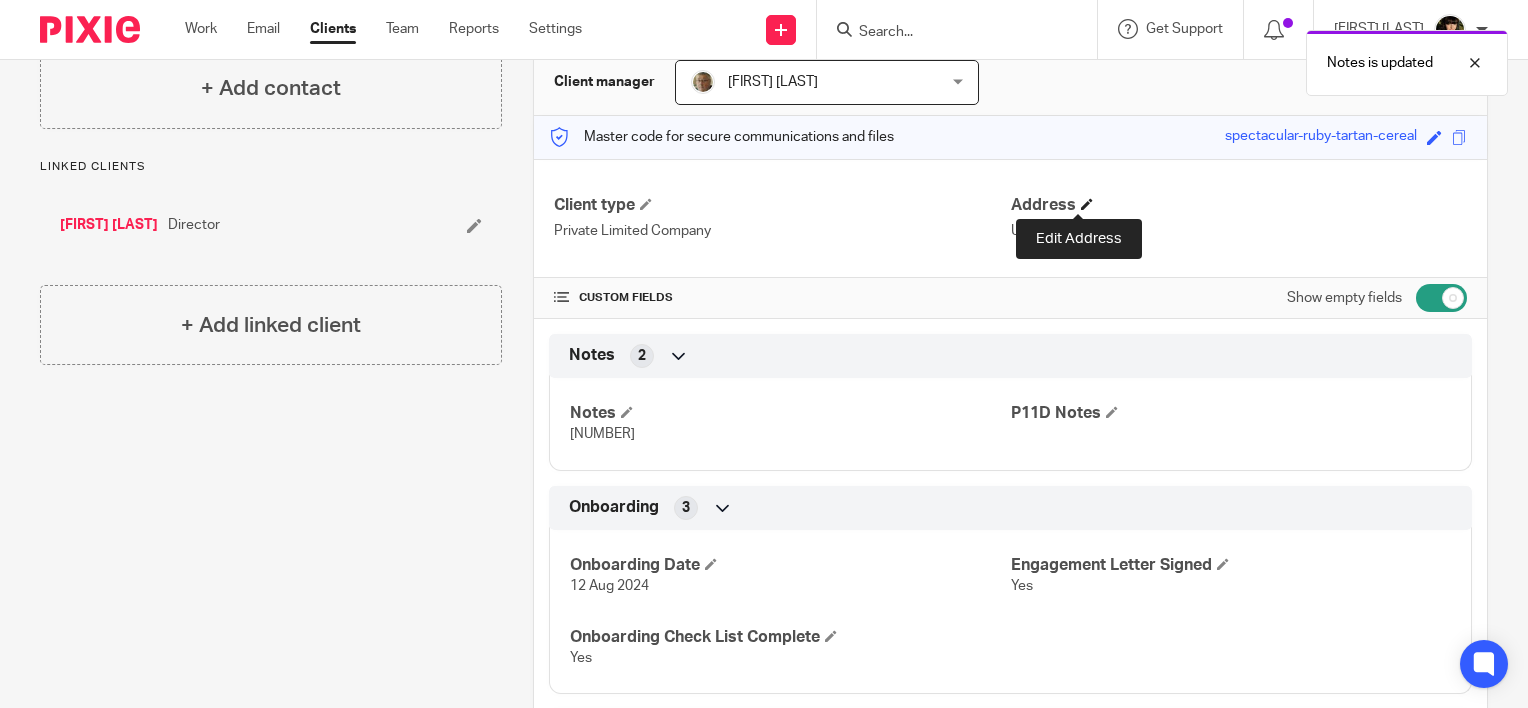 click at bounding box center [1087, 204] 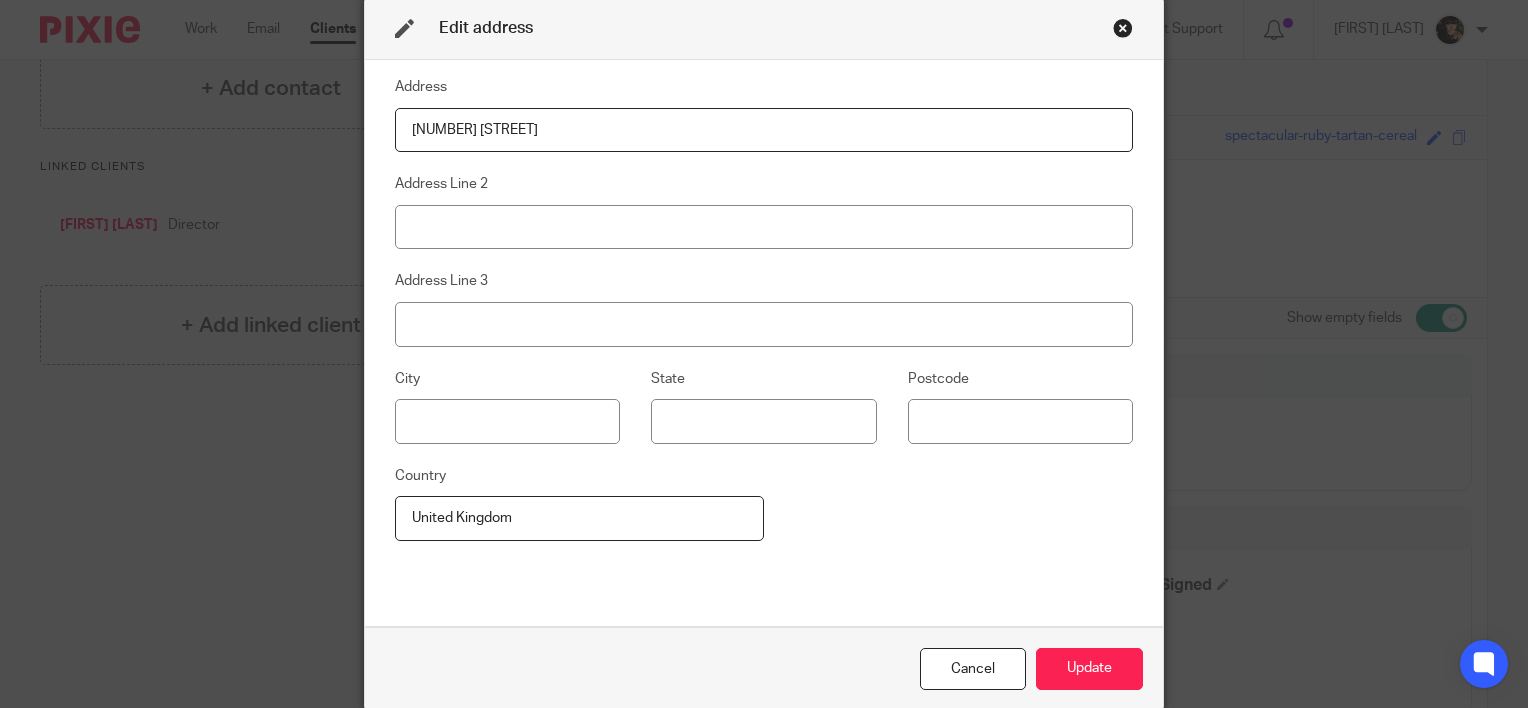 type on "5 Cherry Gardens" 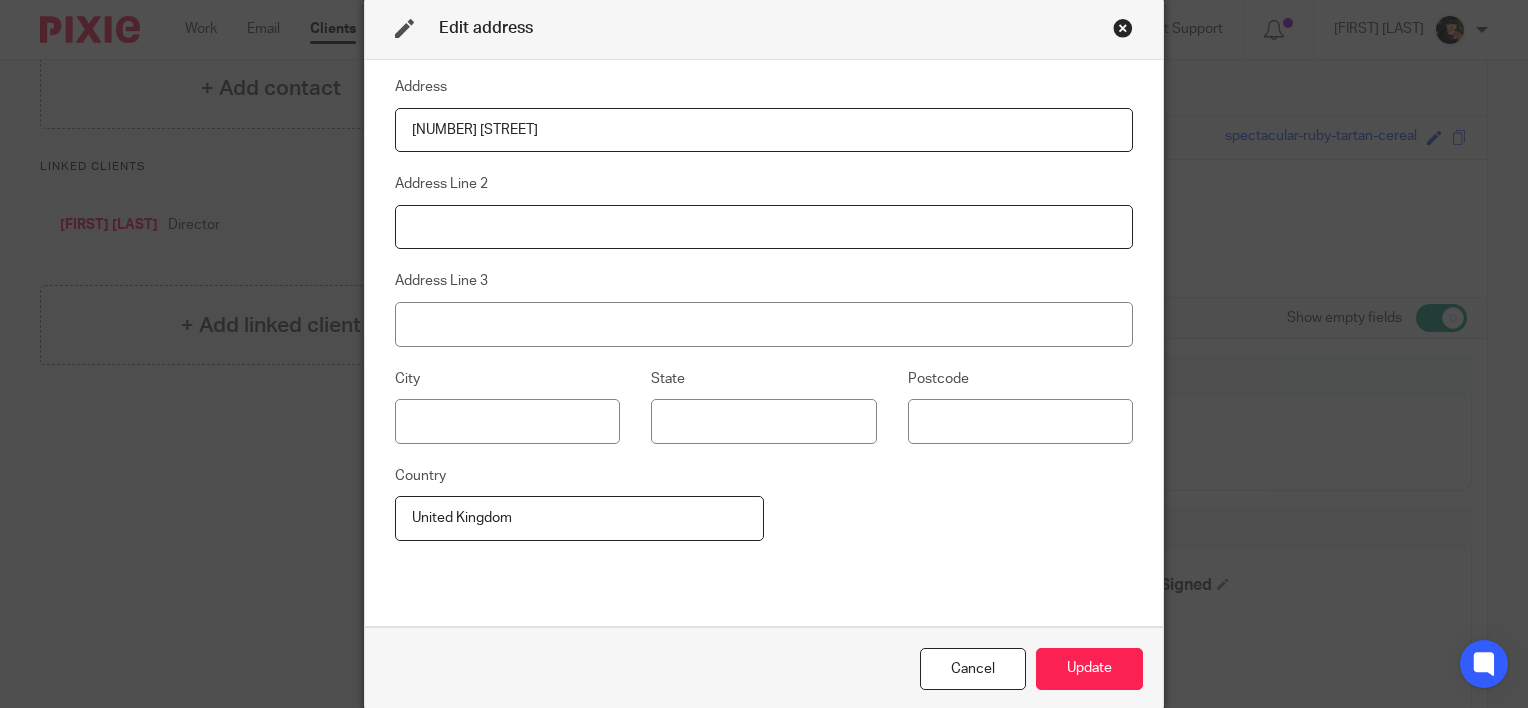 click at bounding box center (764, 227) 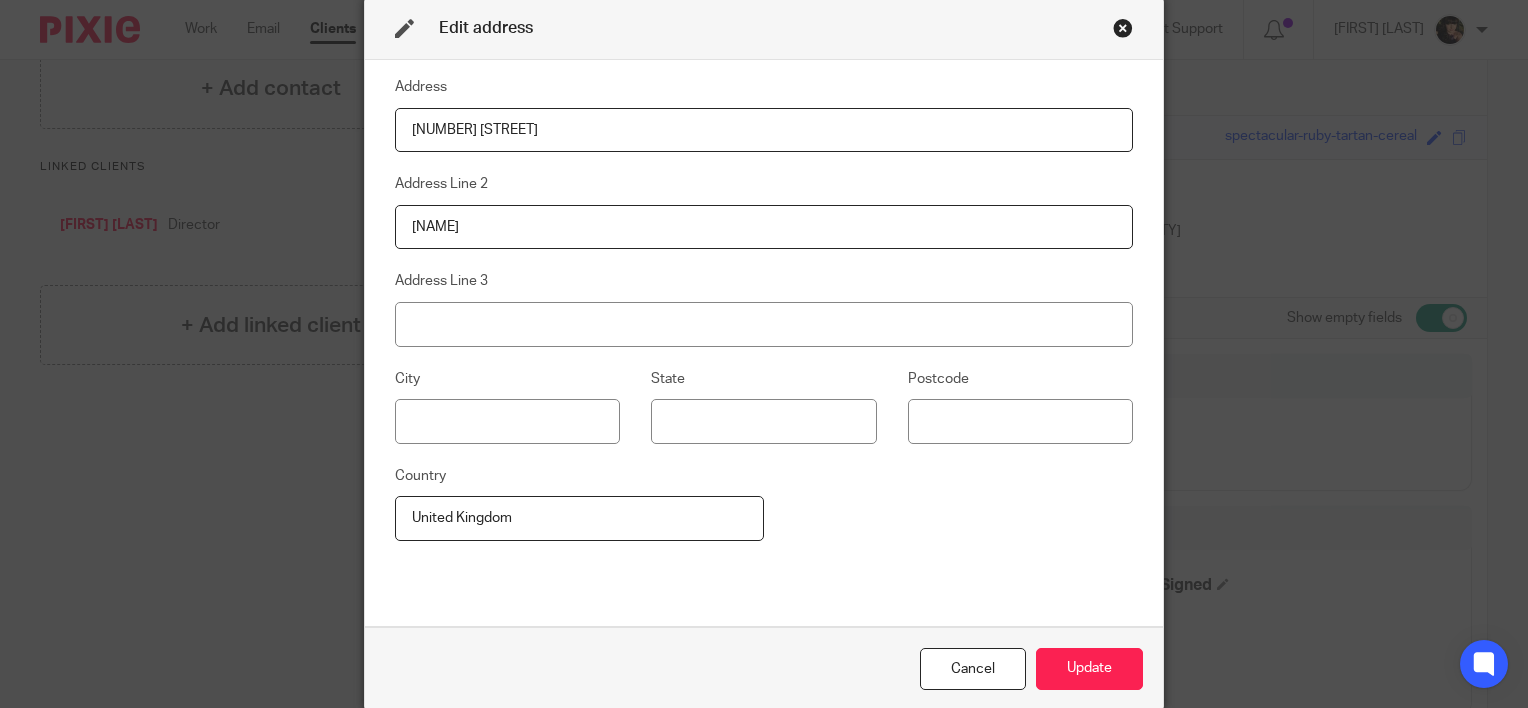 type on "Bitton" 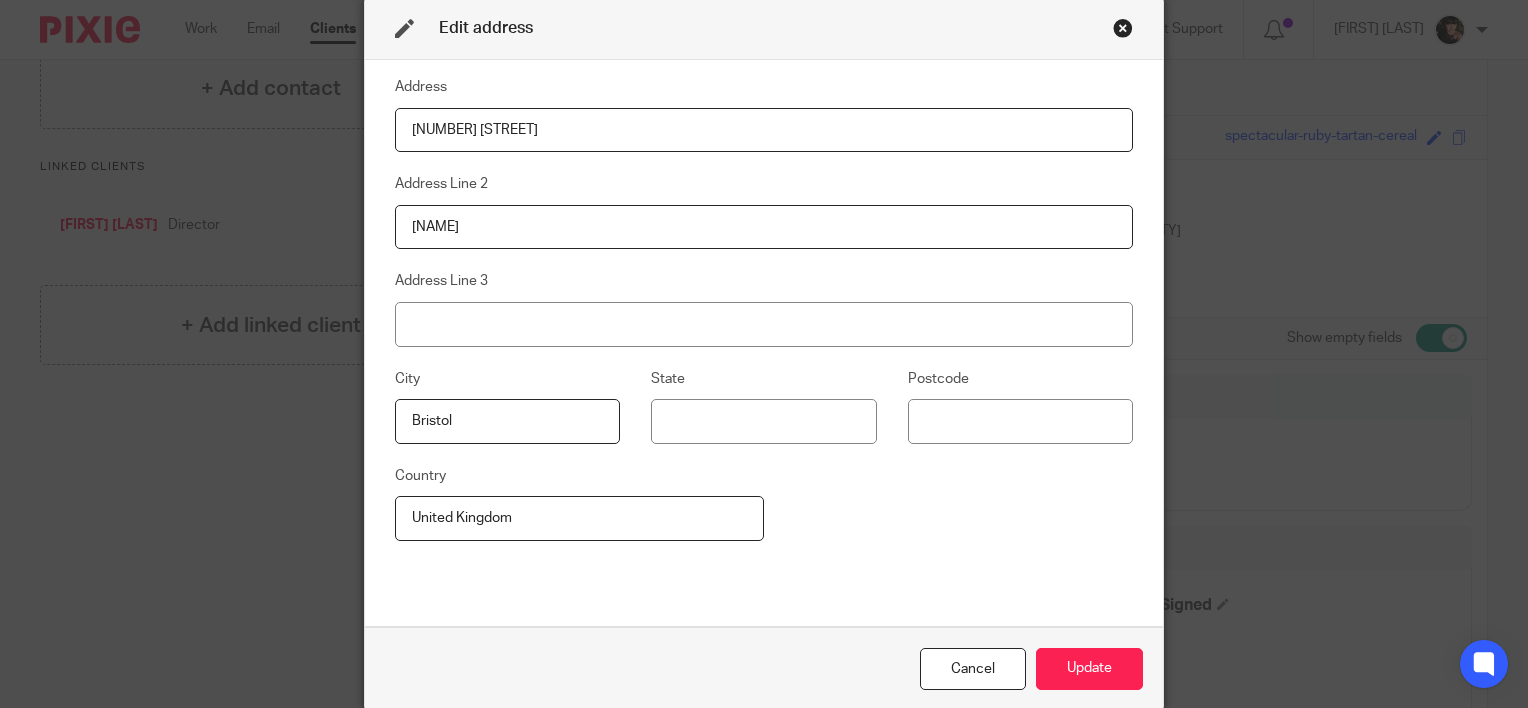 type on "Bristol" 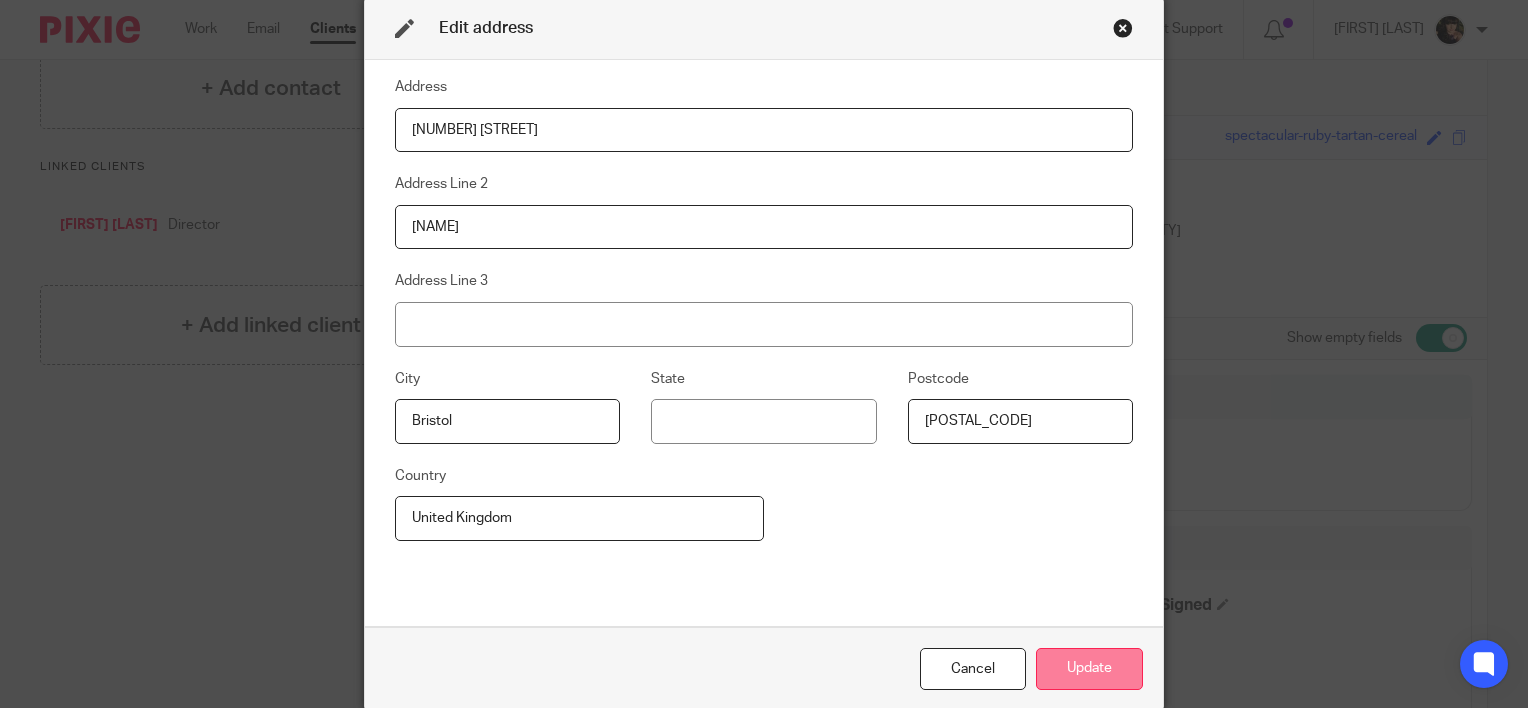 type on "BS30 6JD" 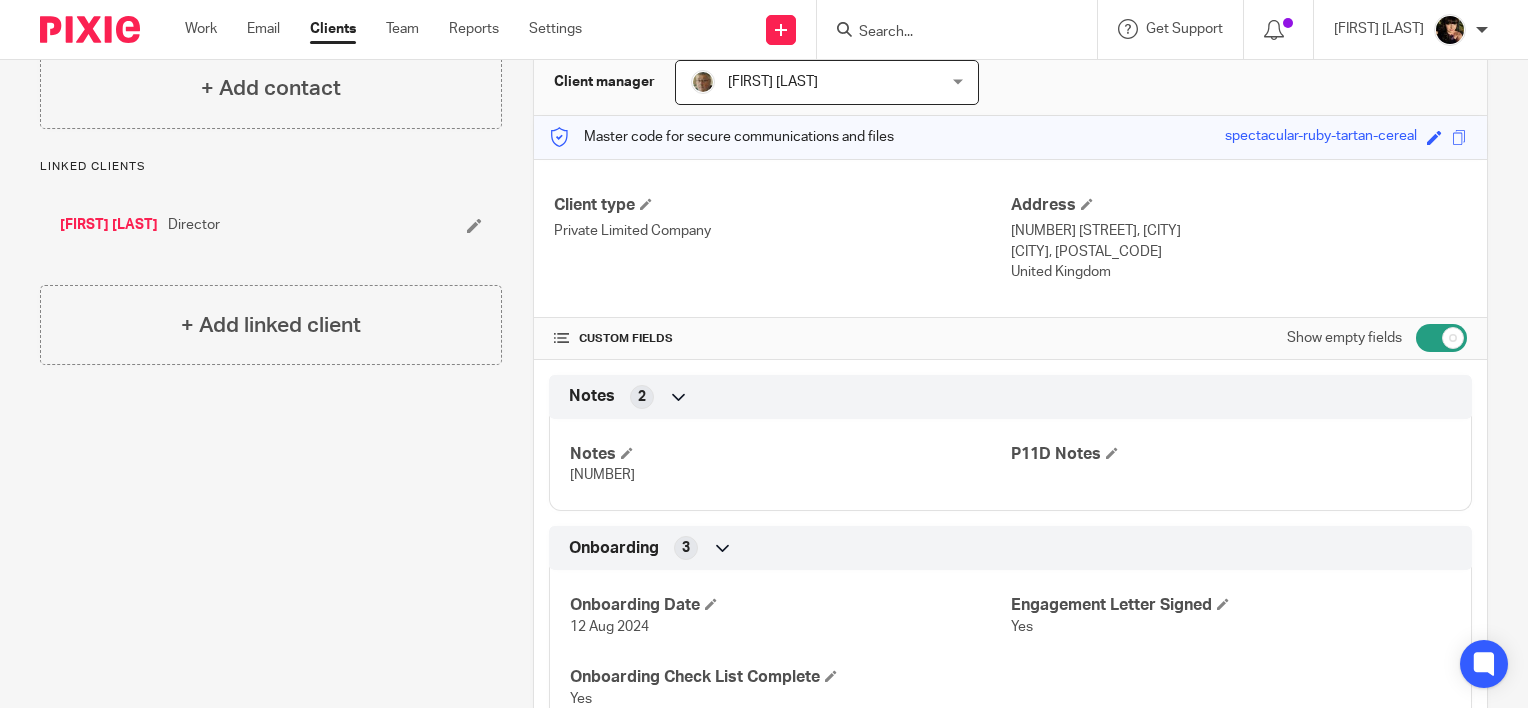 scroll, scrollTop: 0, scrollLeft: 0, axis: both 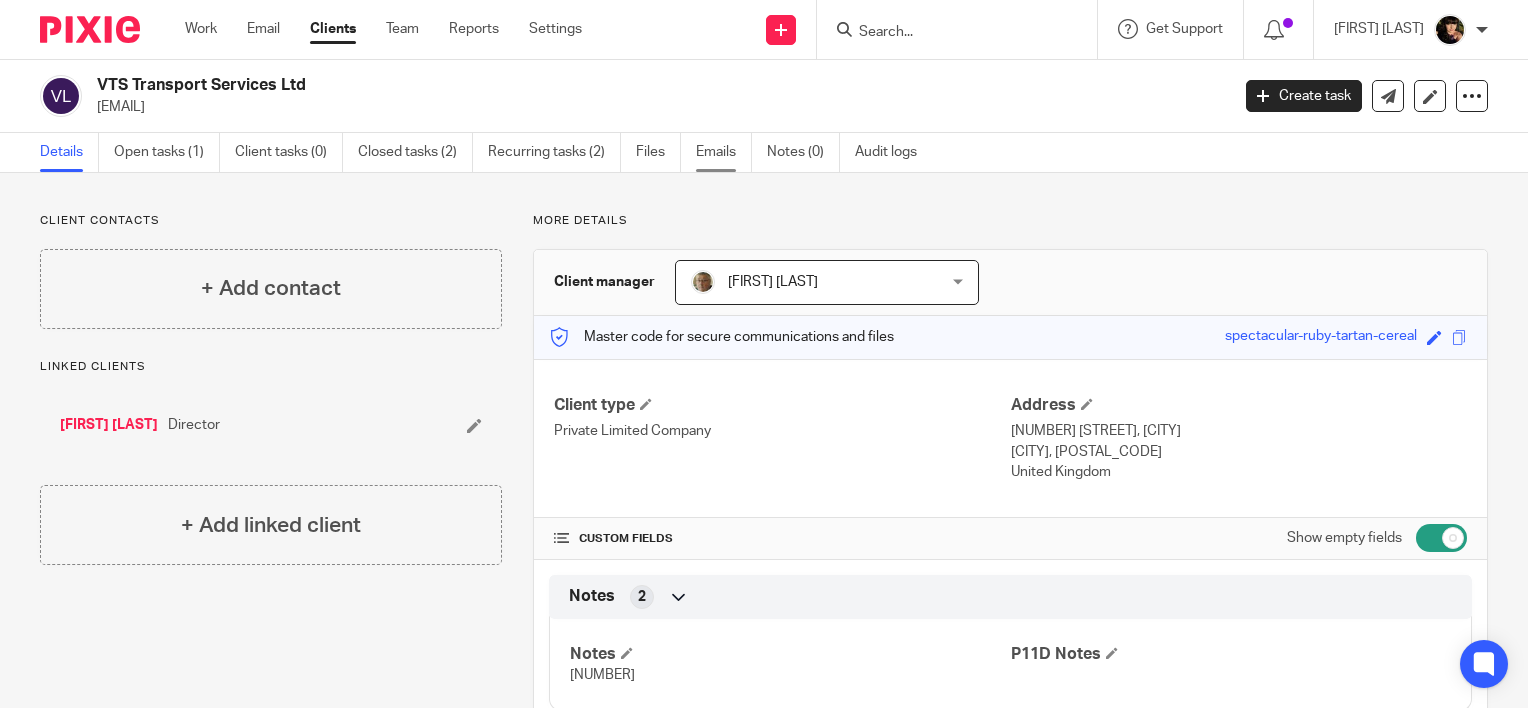 drag, startPoint x: 675, startPoint y: 152, endPoint x: 712, endPoint y: 160, distance: 37.85499 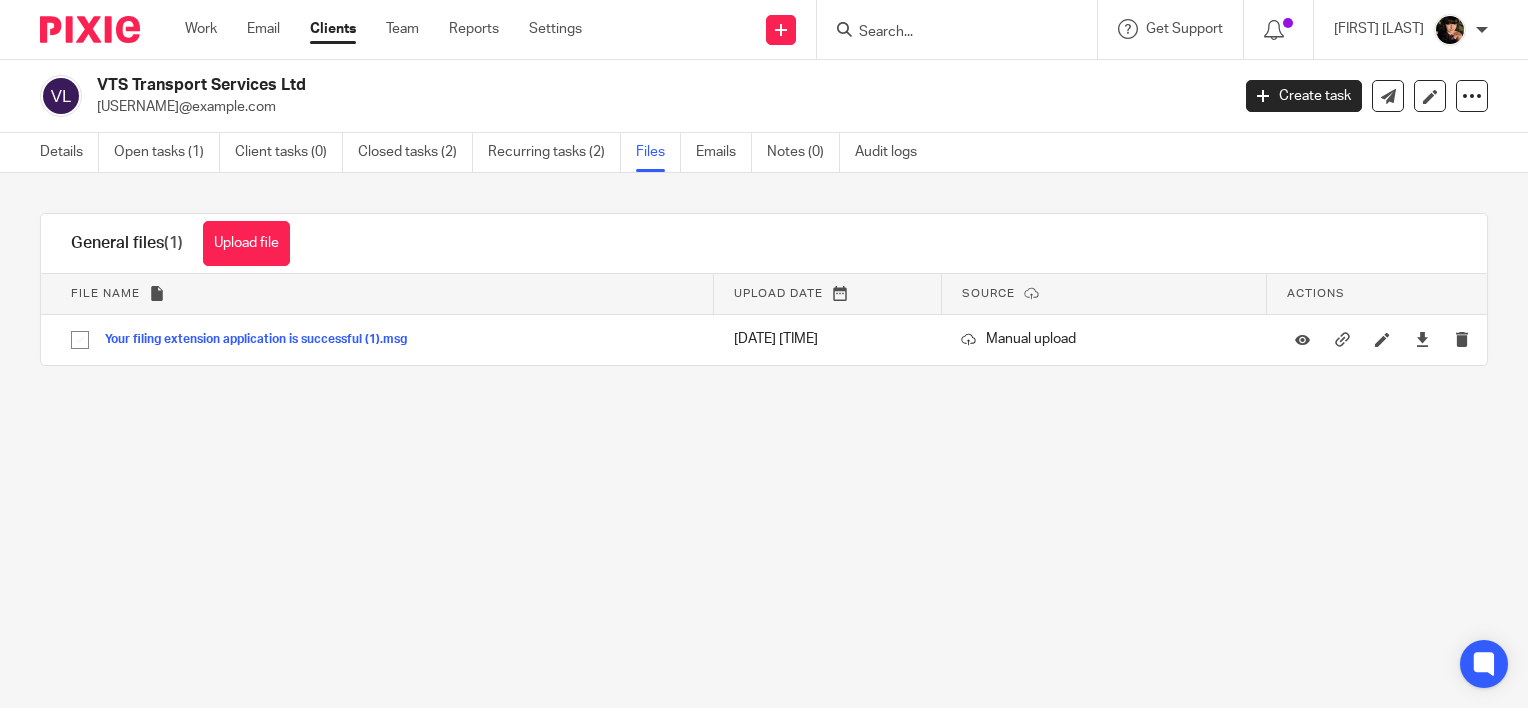 scroll, scrollTop: 0, scrollLeft: 0, axis: both 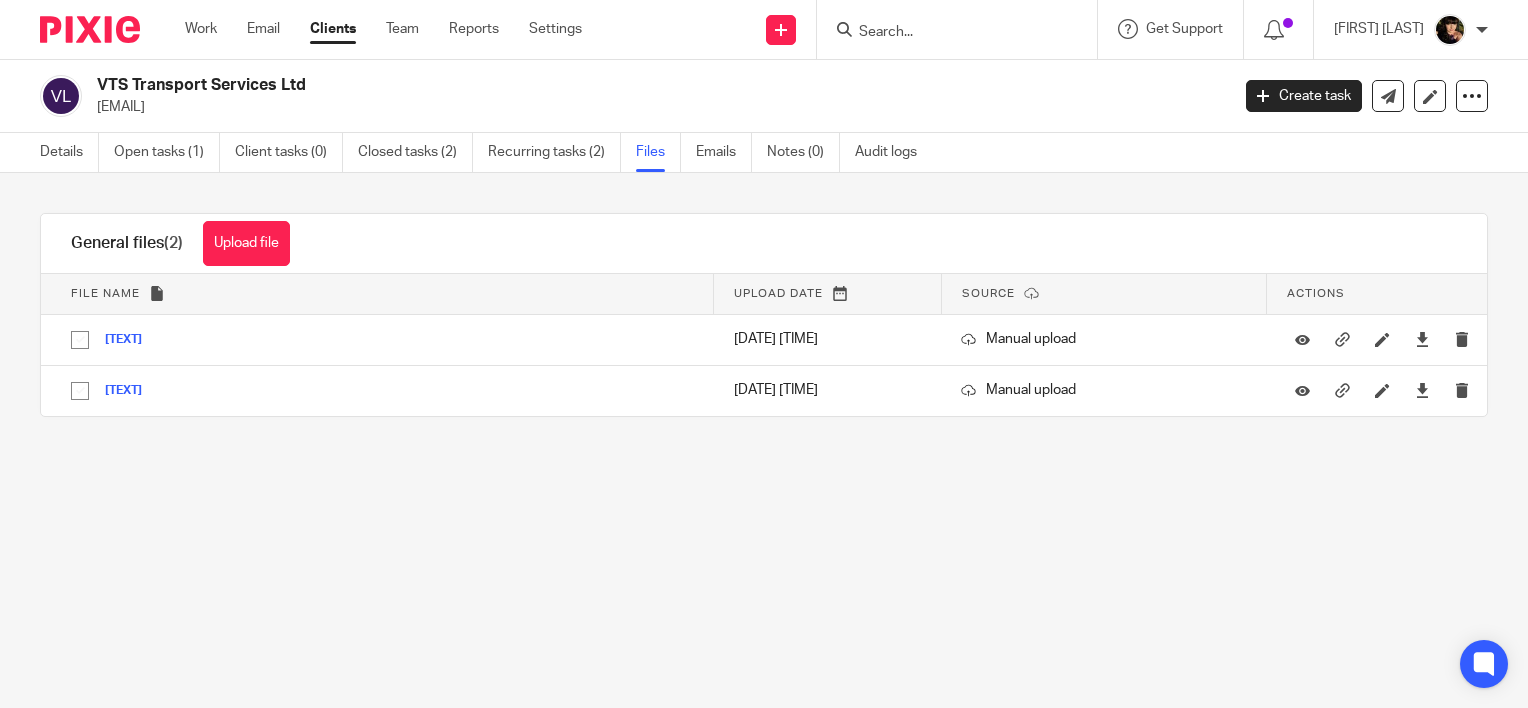 click on "Upload file
Drag & Drop
your files, or
click here
Files uploading...
General files
(2)
Upload file
Download selected
Delete selected
File name     Upload date     Source     Actions
[TEXT].msg
[TEXT]     Save     [DATE]  [TIME]   Manual upload
[TEXT].msg
[TEXT]   Save     [DATE]  [TIME]   Manual upload" at bounding box center (764, 340) 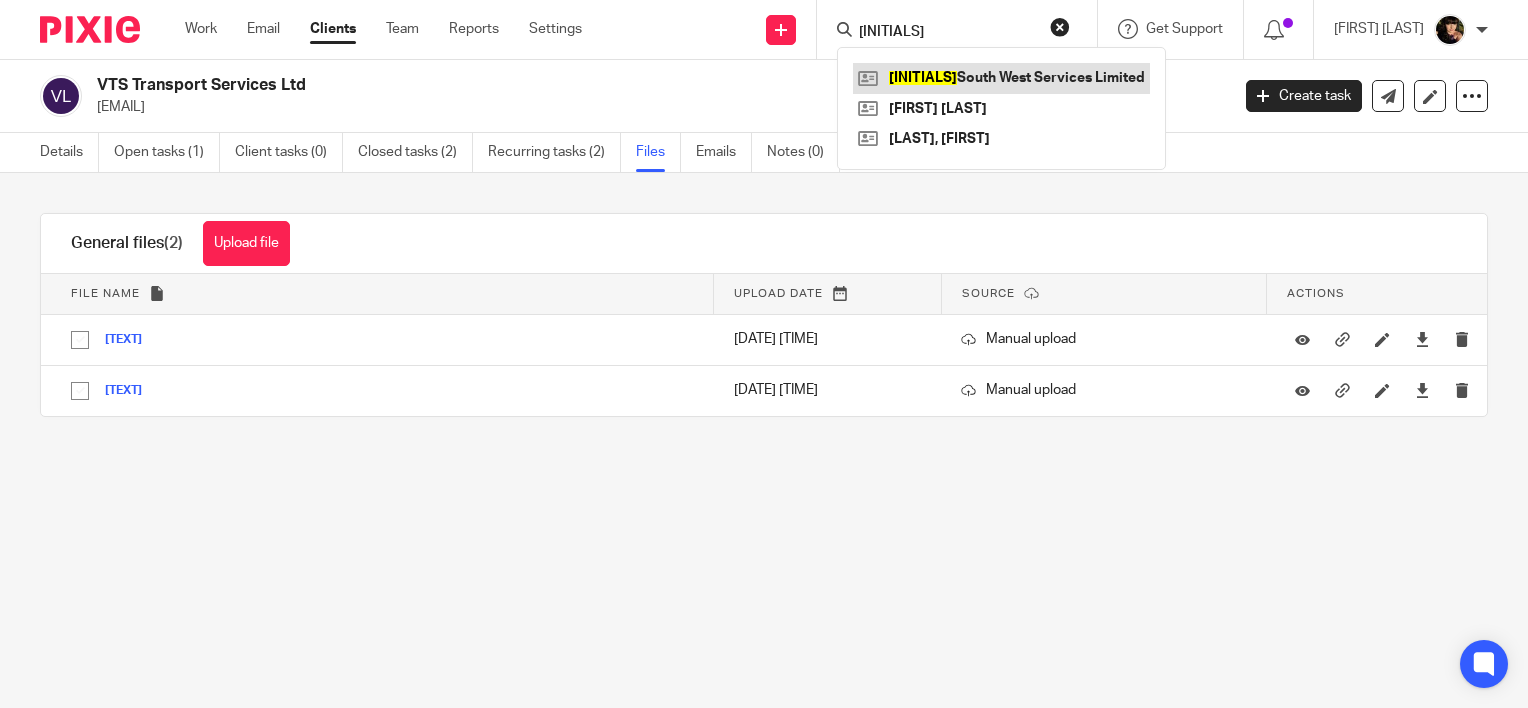 type on "[INITIALS]" 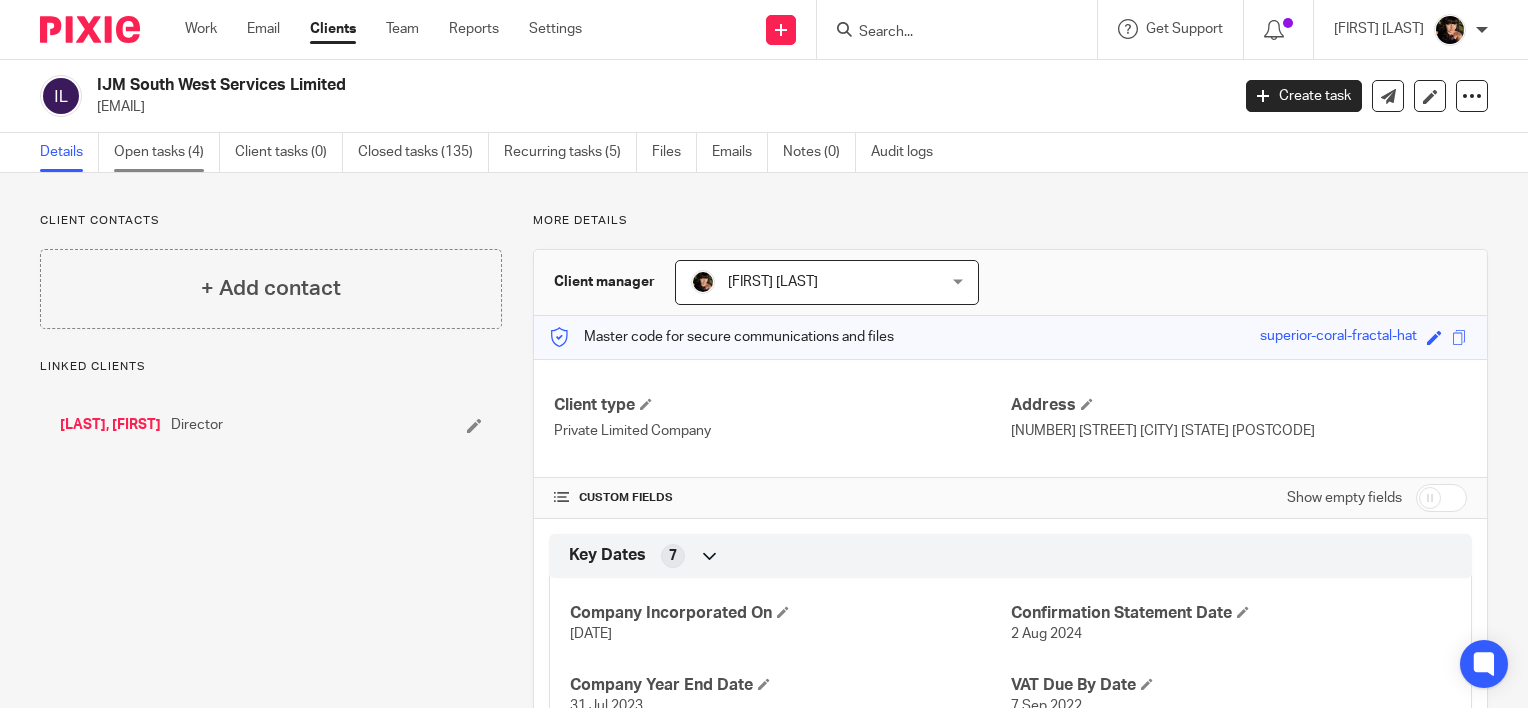 scroll, scrollTop: 0, scrollLeft: 0, axis: both 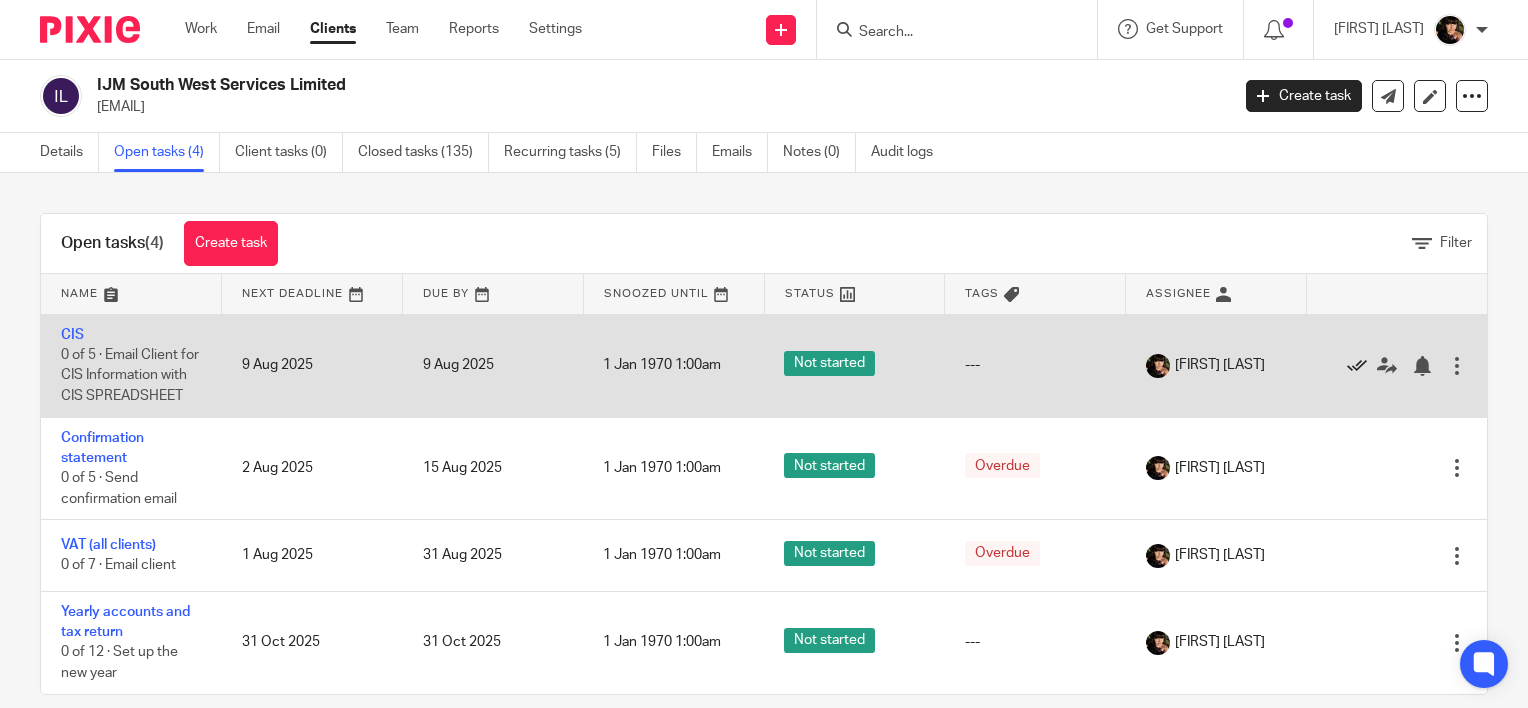 click at bounding box center (1362, 365) 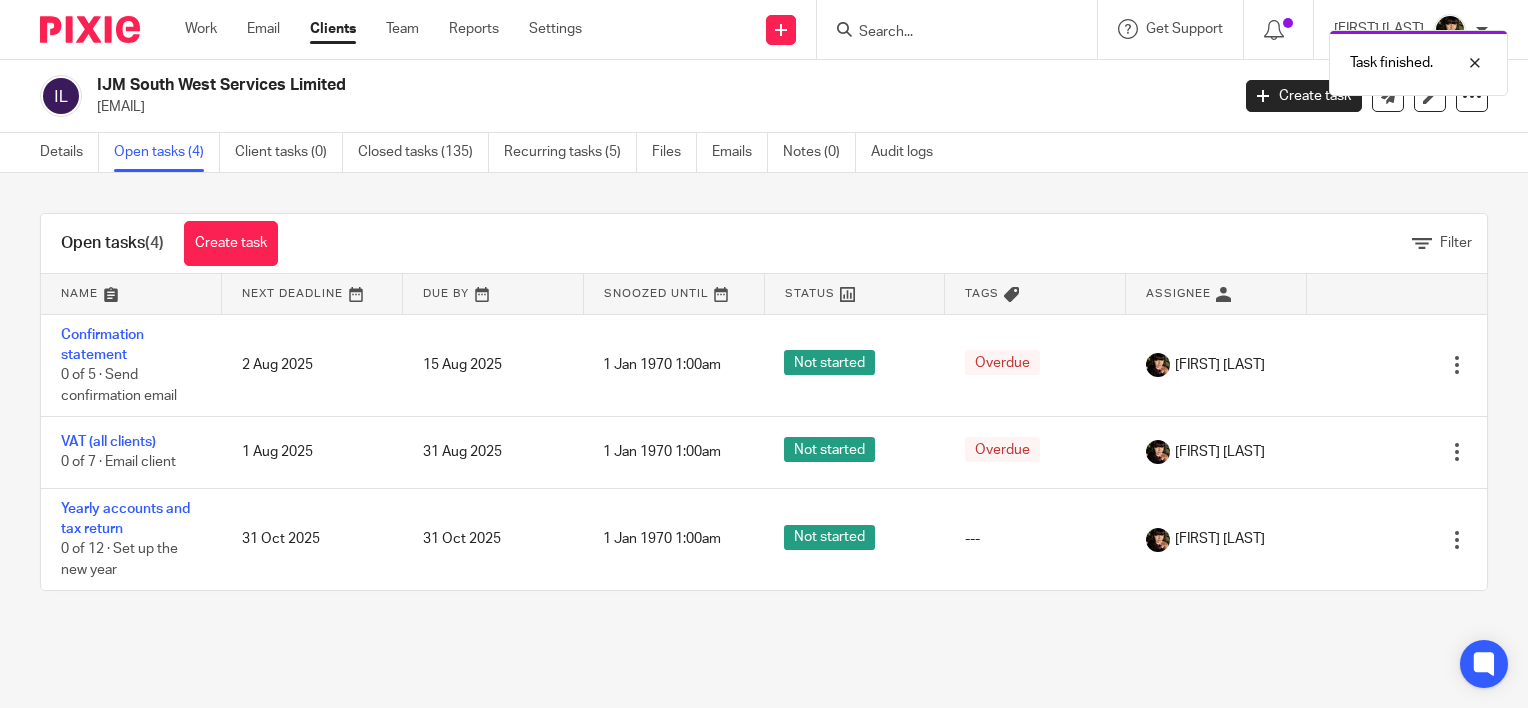 click on "Task finished." at bounding box center [1136, 58] 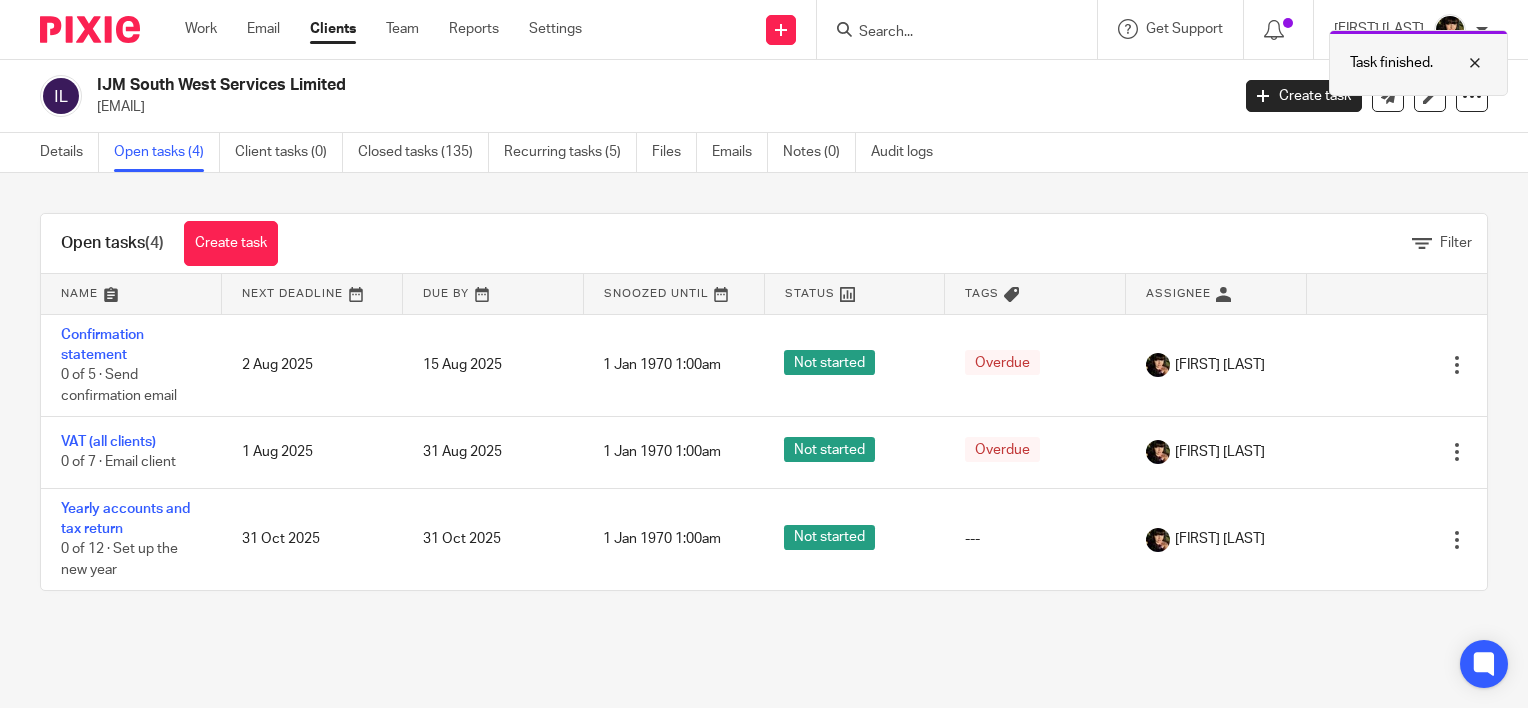 click at bounding box center (1460, 63) 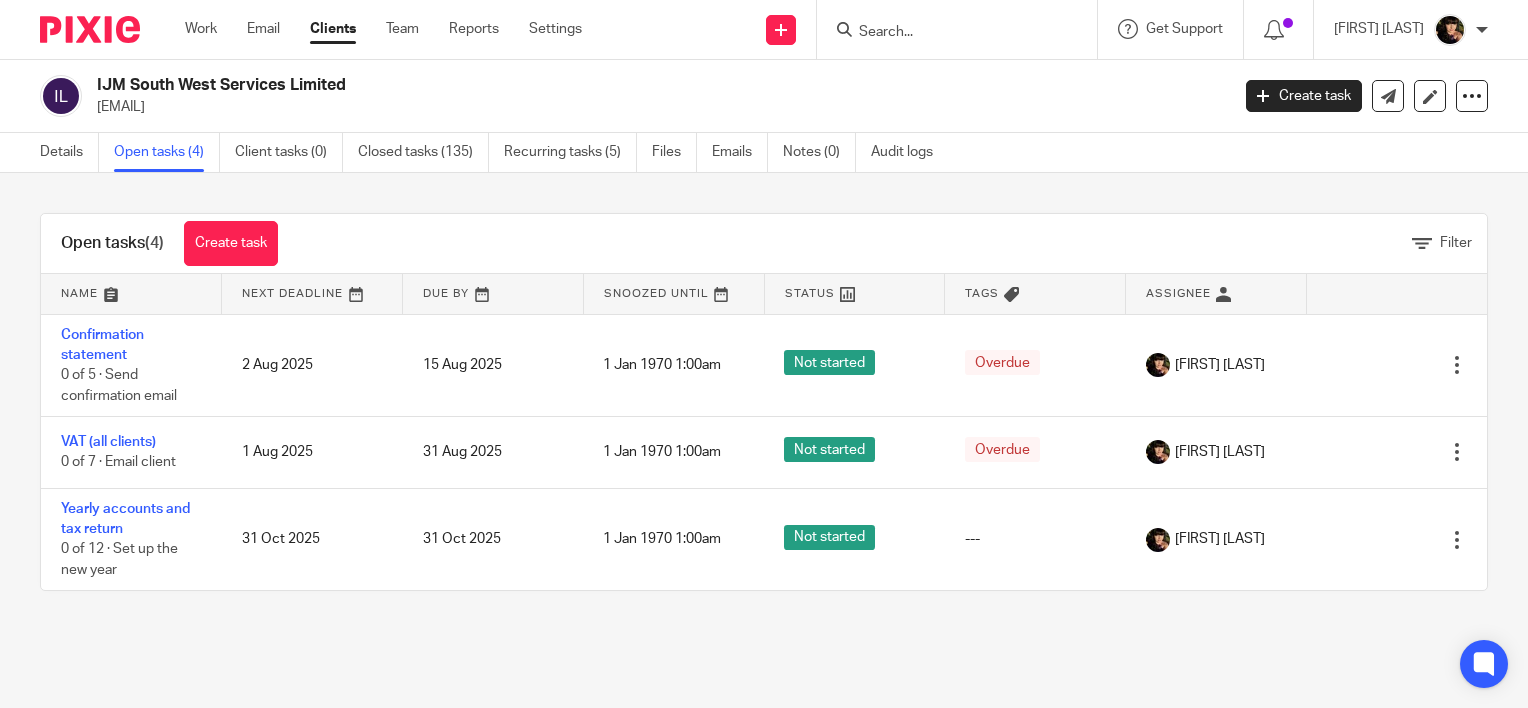 click at bounding box center [947, 33] 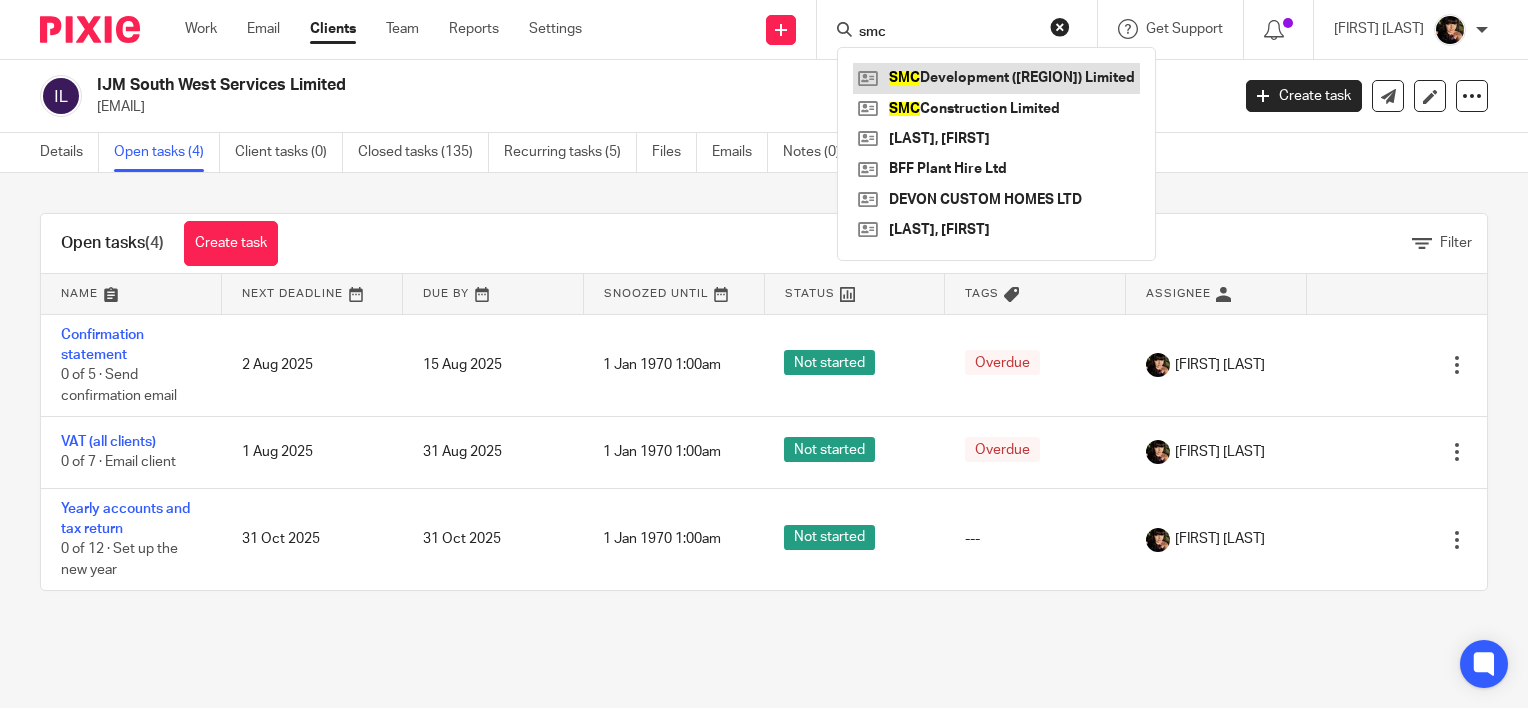 type on "smc" 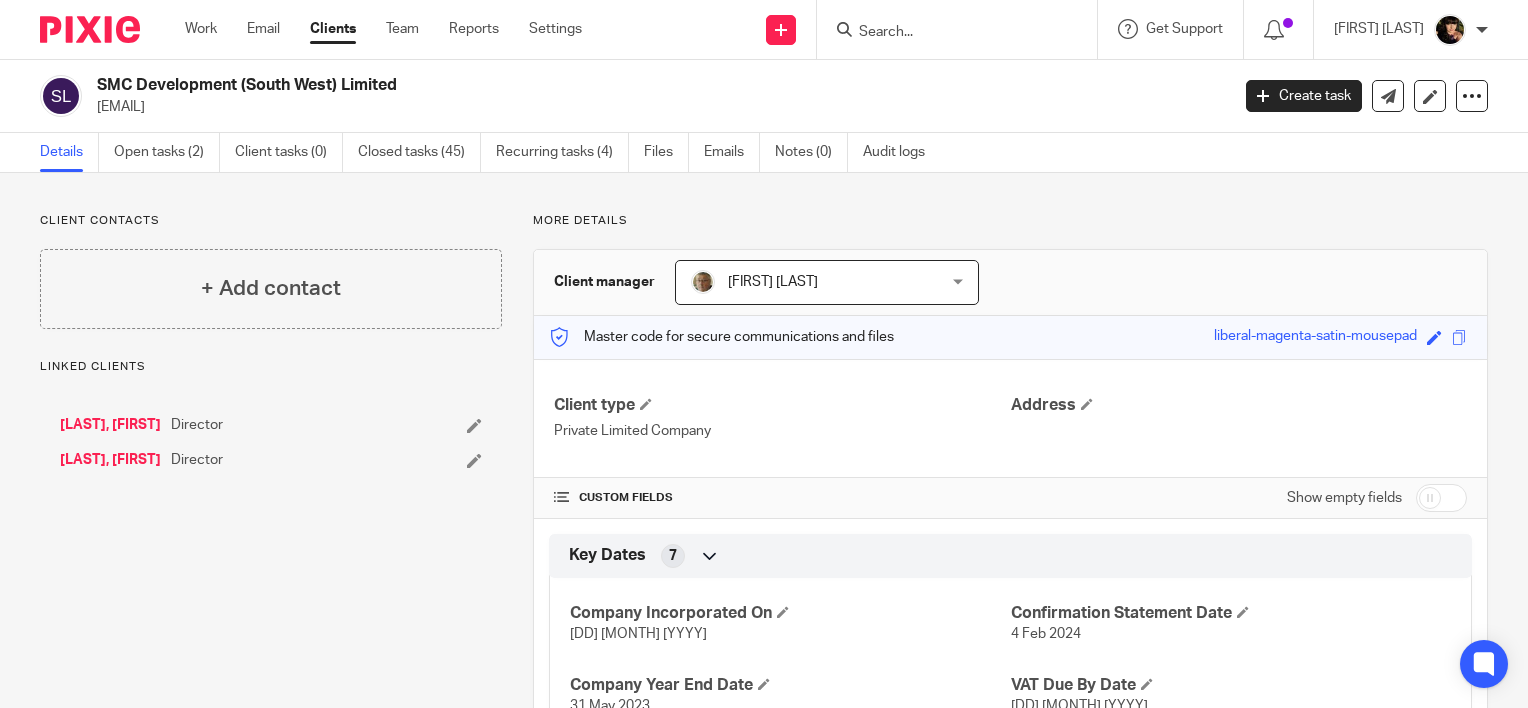 scroll, scrollTop: 0, scrollLeft: 0, axis: both 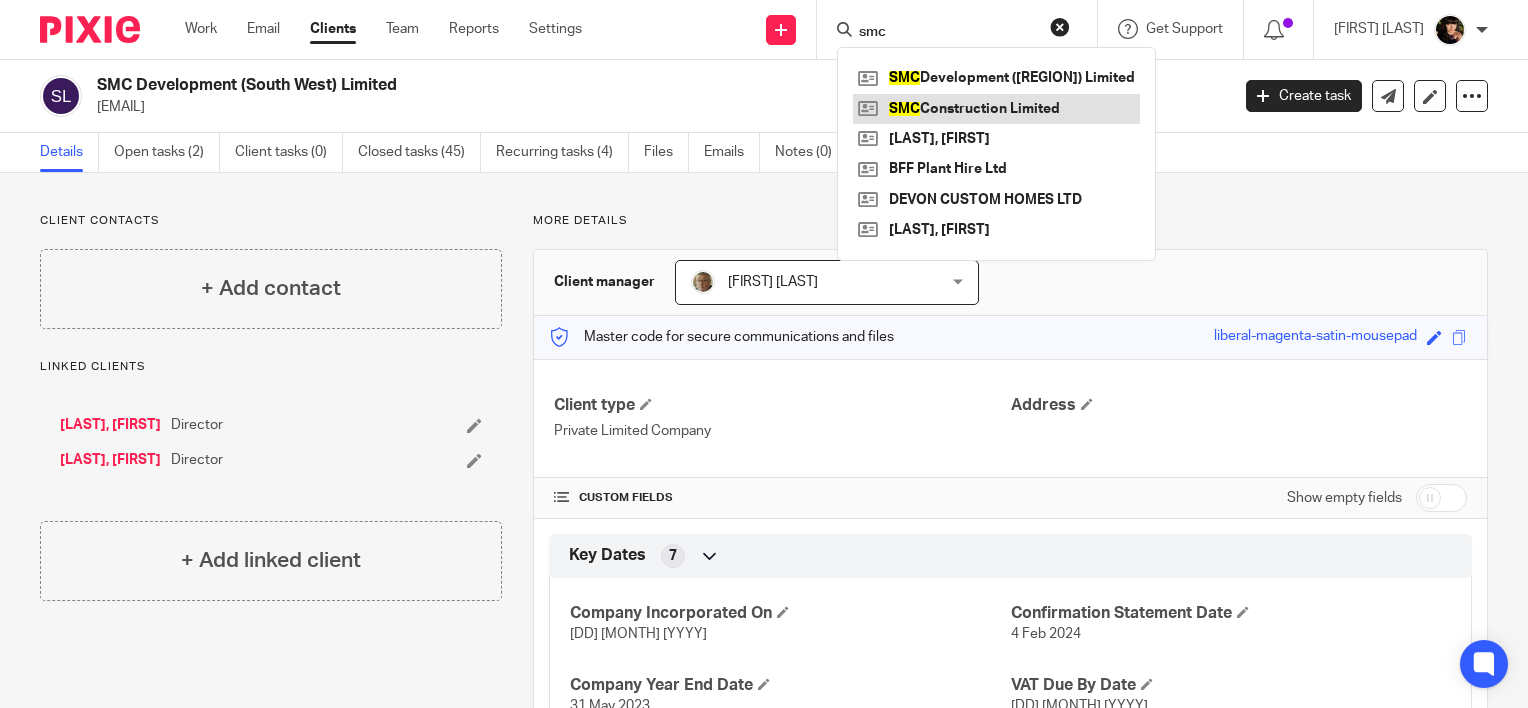 type on "smc" 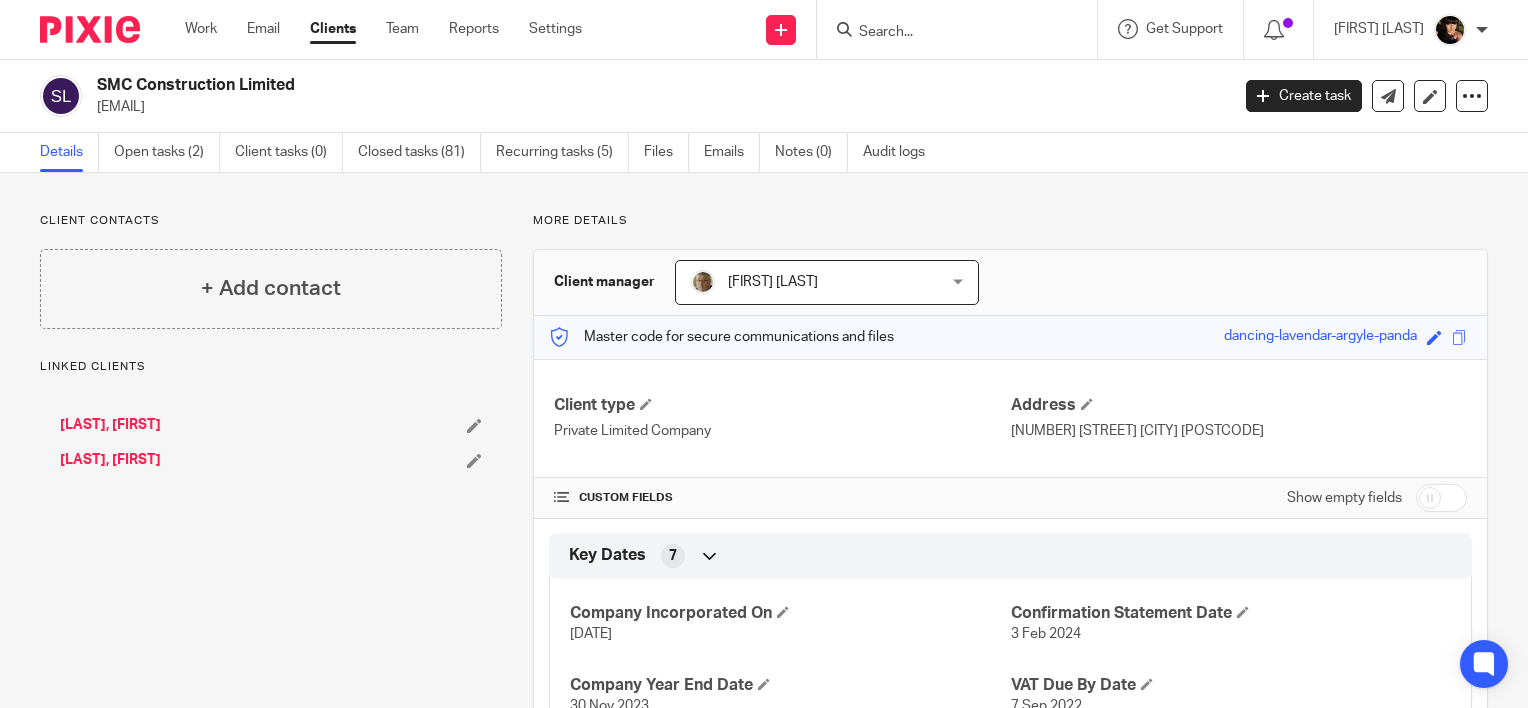 scroll, scrollTop: 0, scrollLeft: 0, axis: both 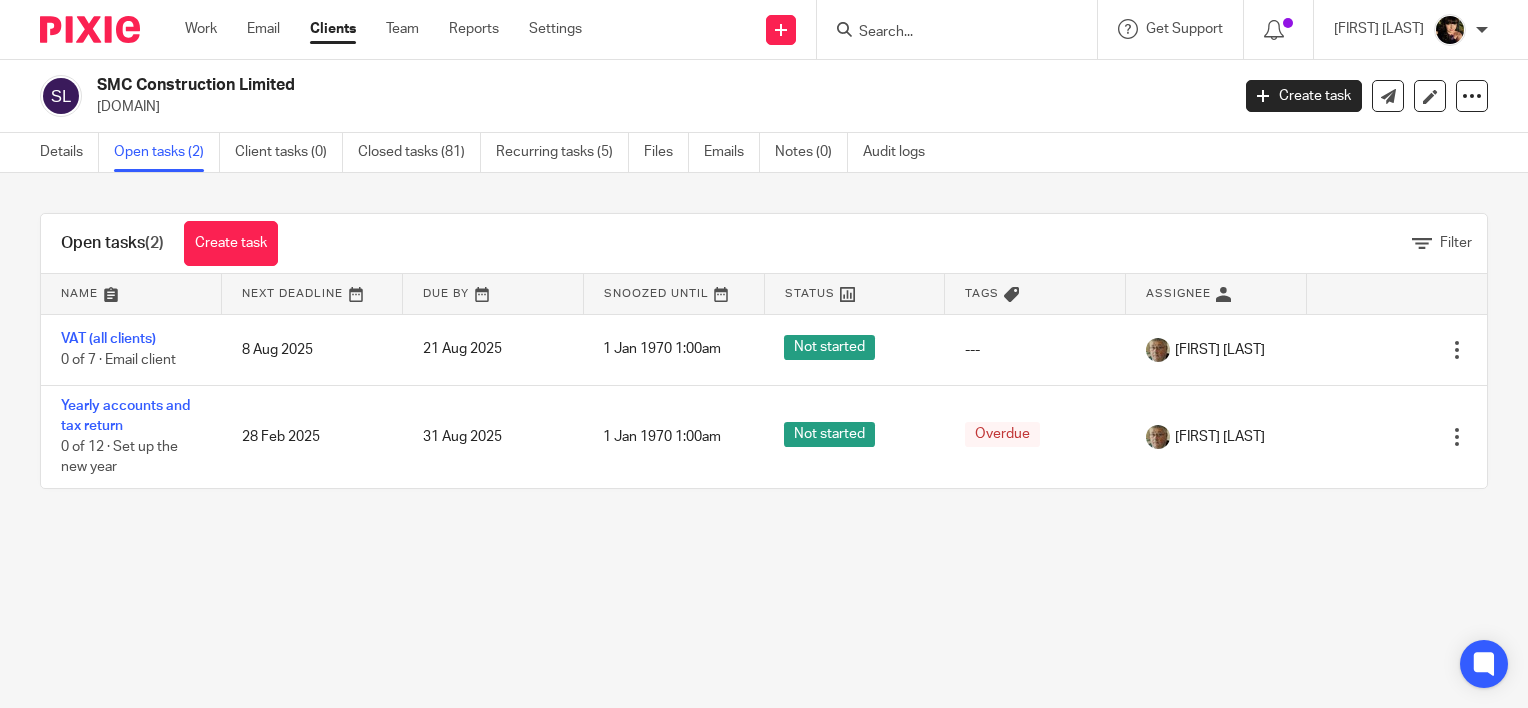 click at bounding box center (947, 33) 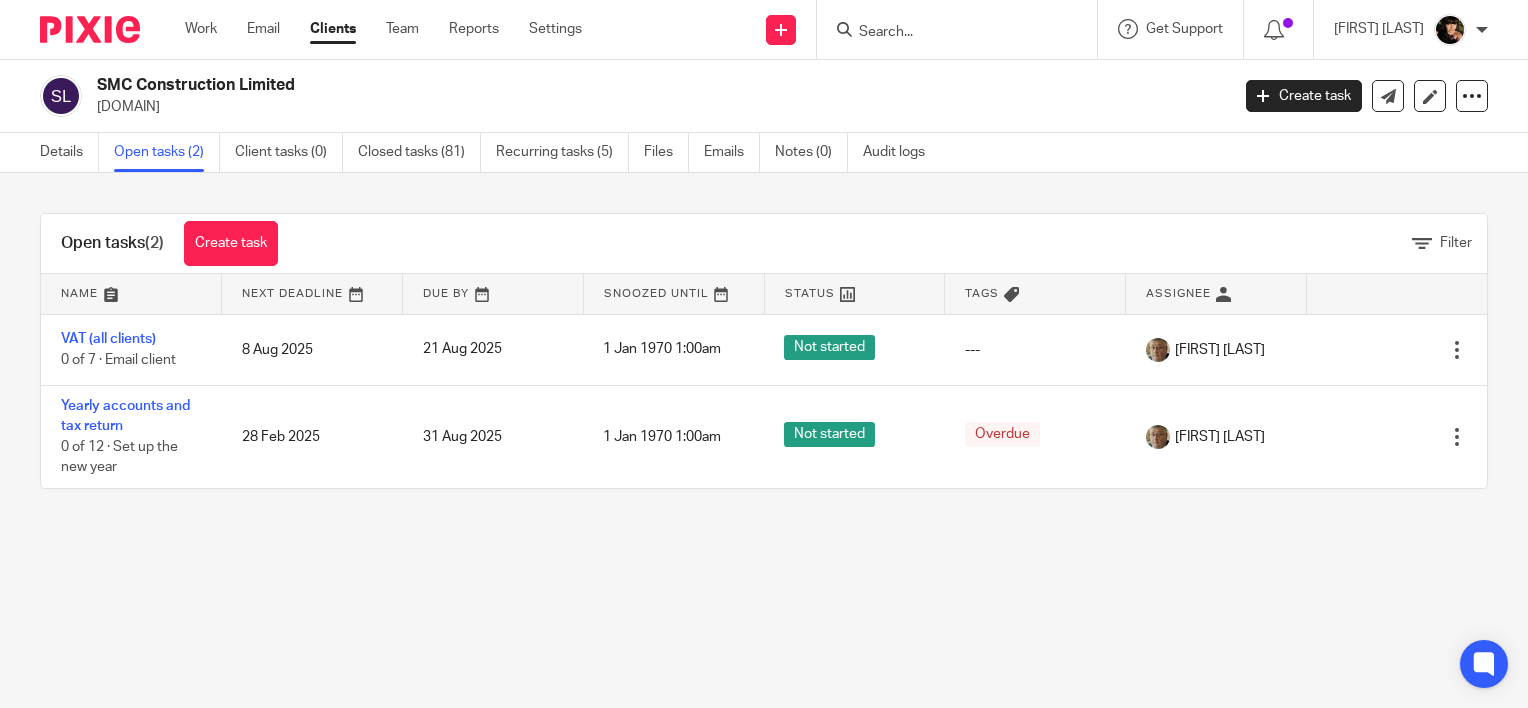 click at bounding box center [947, 33] 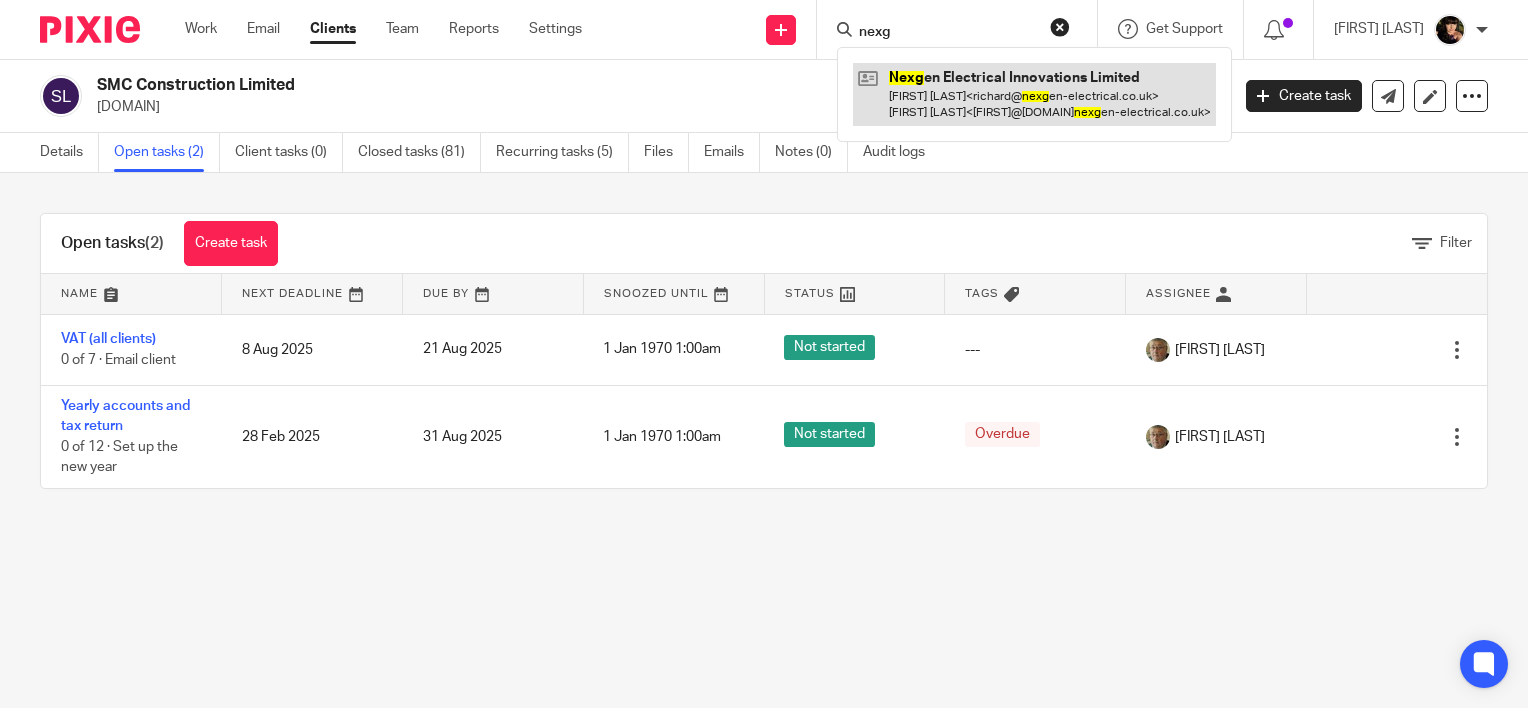type on "nexg" 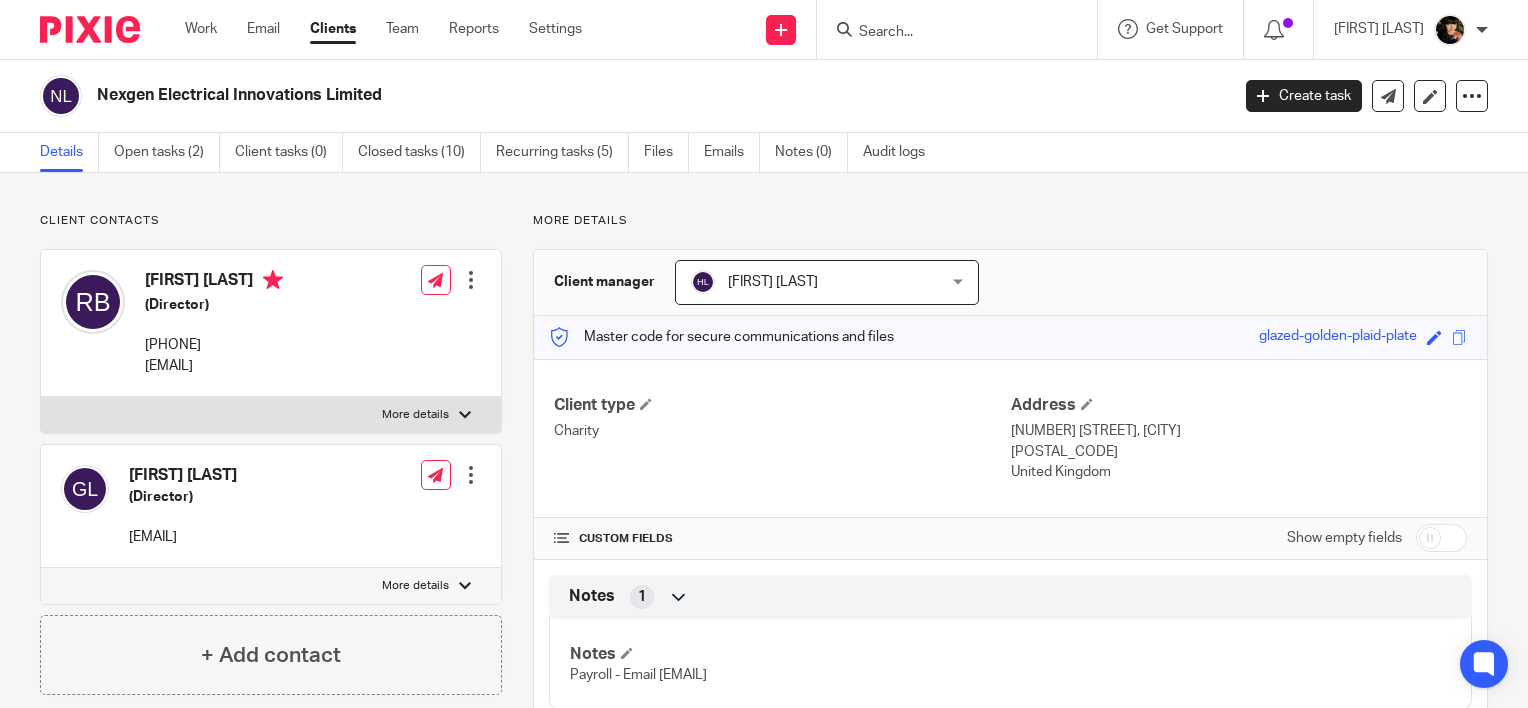 scroll, scrollTop: 0, scrollLeft: 0, axis: both 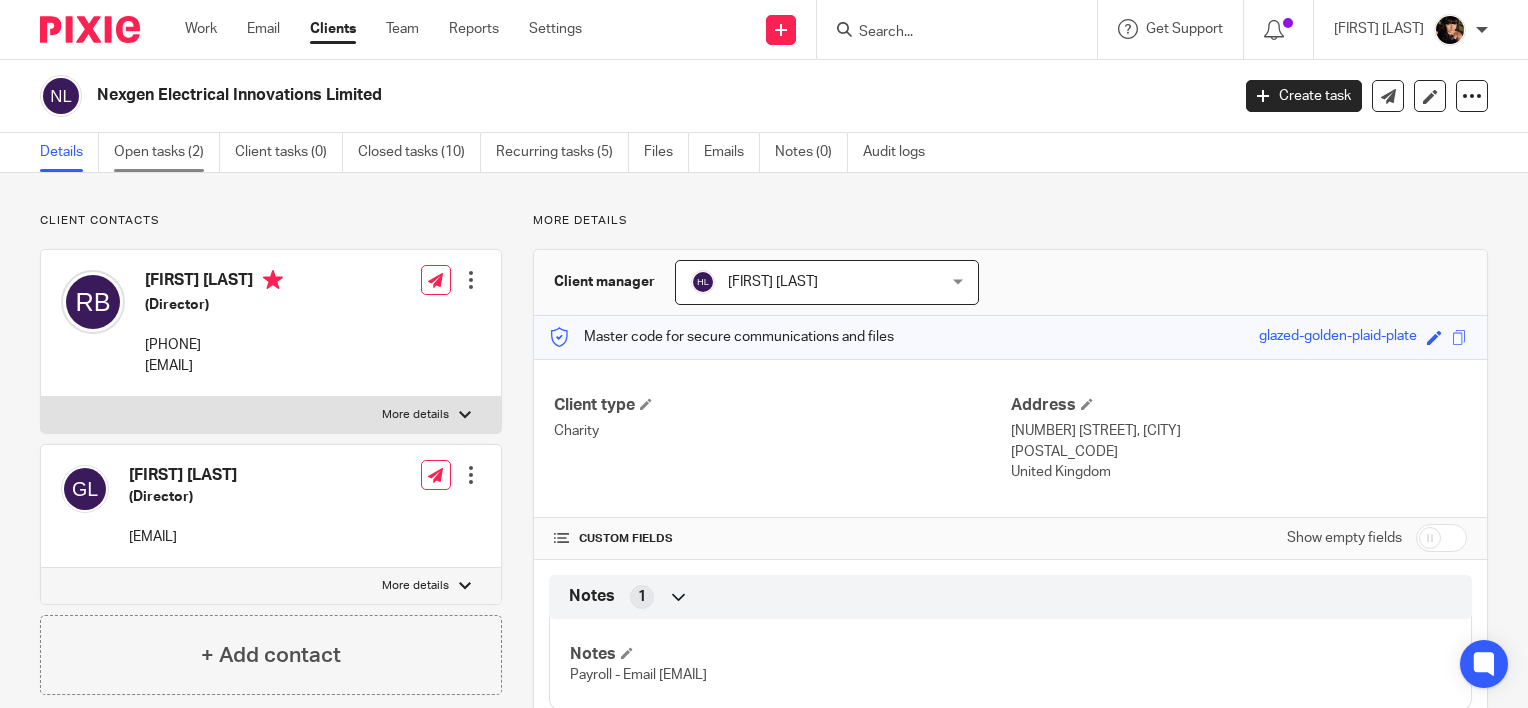 click on "Open tasks (2)" at bounding box center [167, 152] 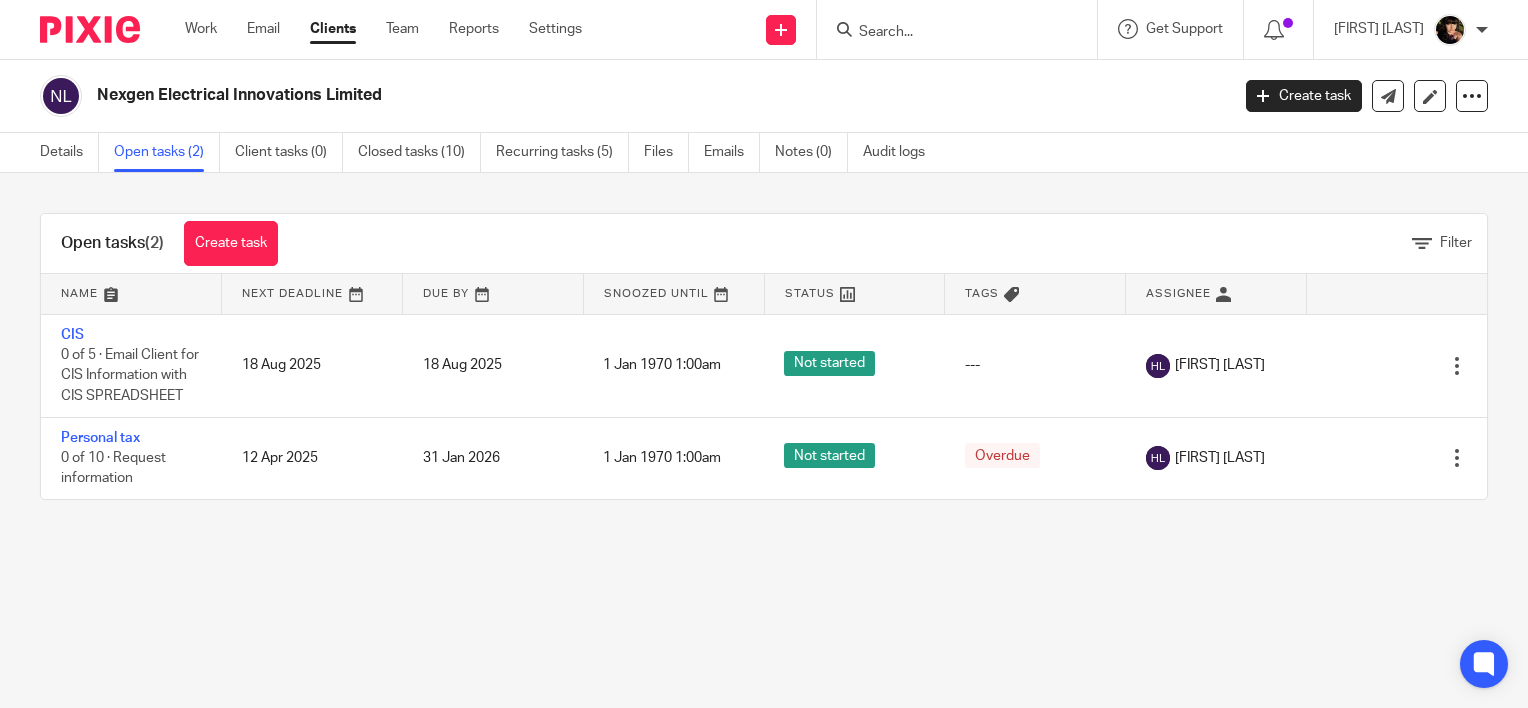 scroll, scrollTop: 0, scrollLeft: 0, axis: both 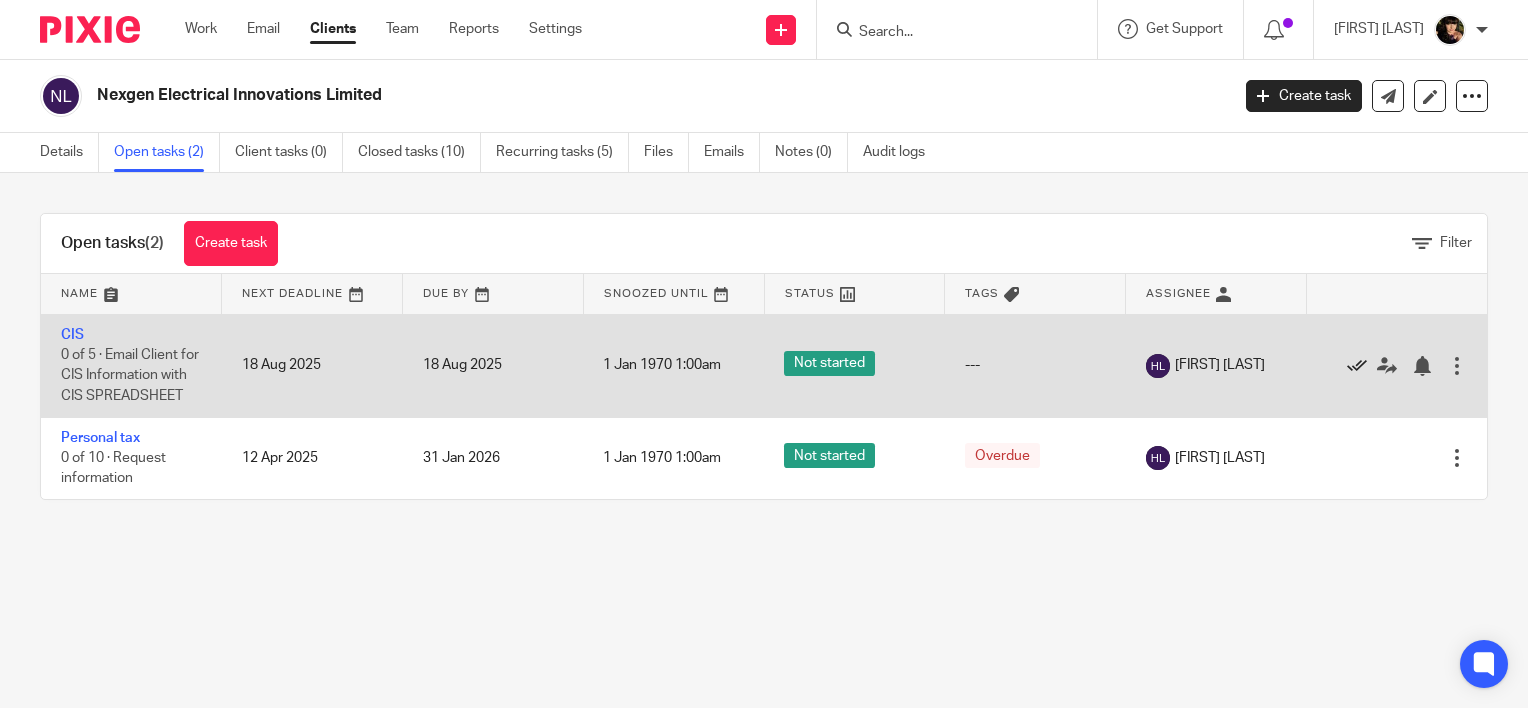 click at bounding box center [1357, 366] 